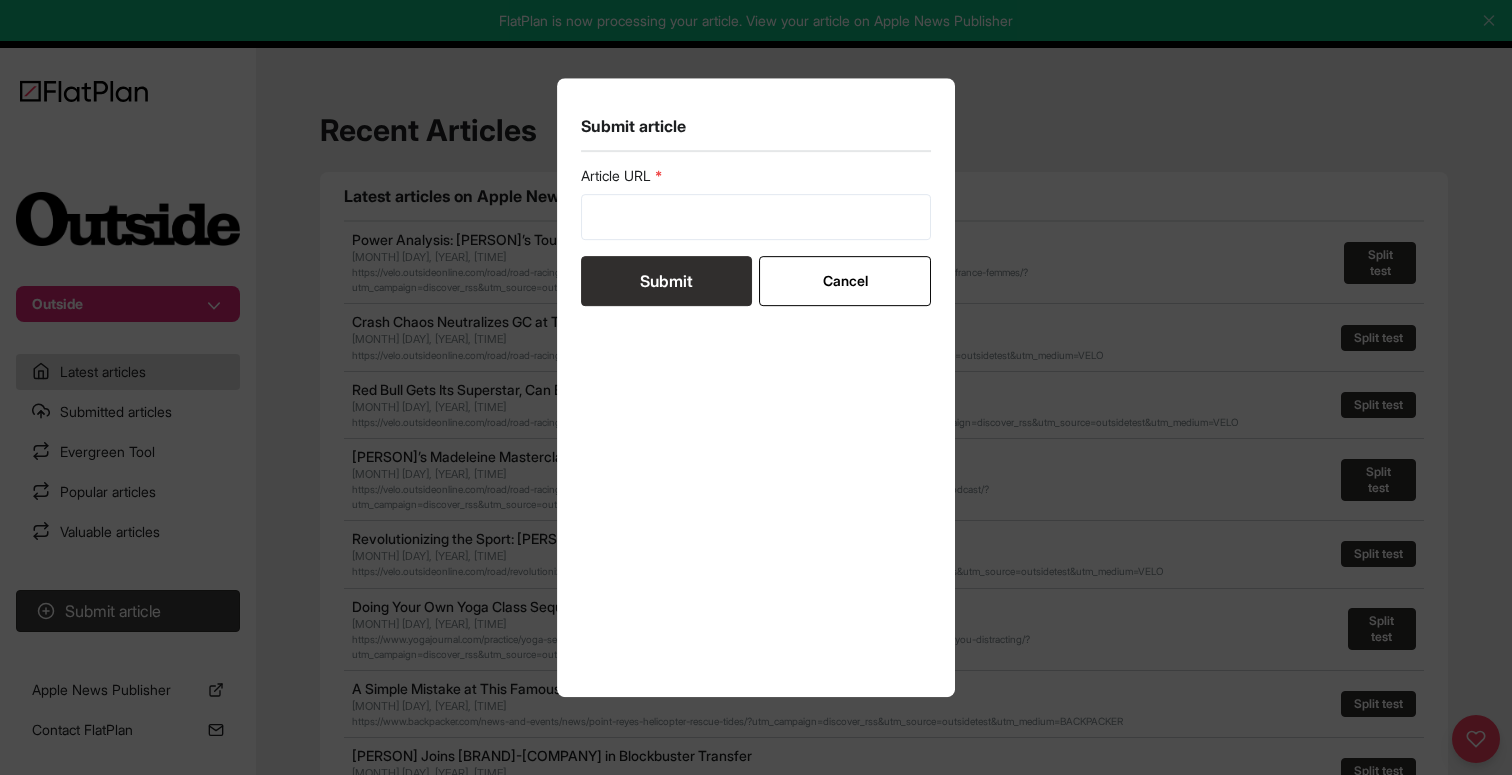 scroll, scrollTop: 0, scrollLeft: 0, axis: both 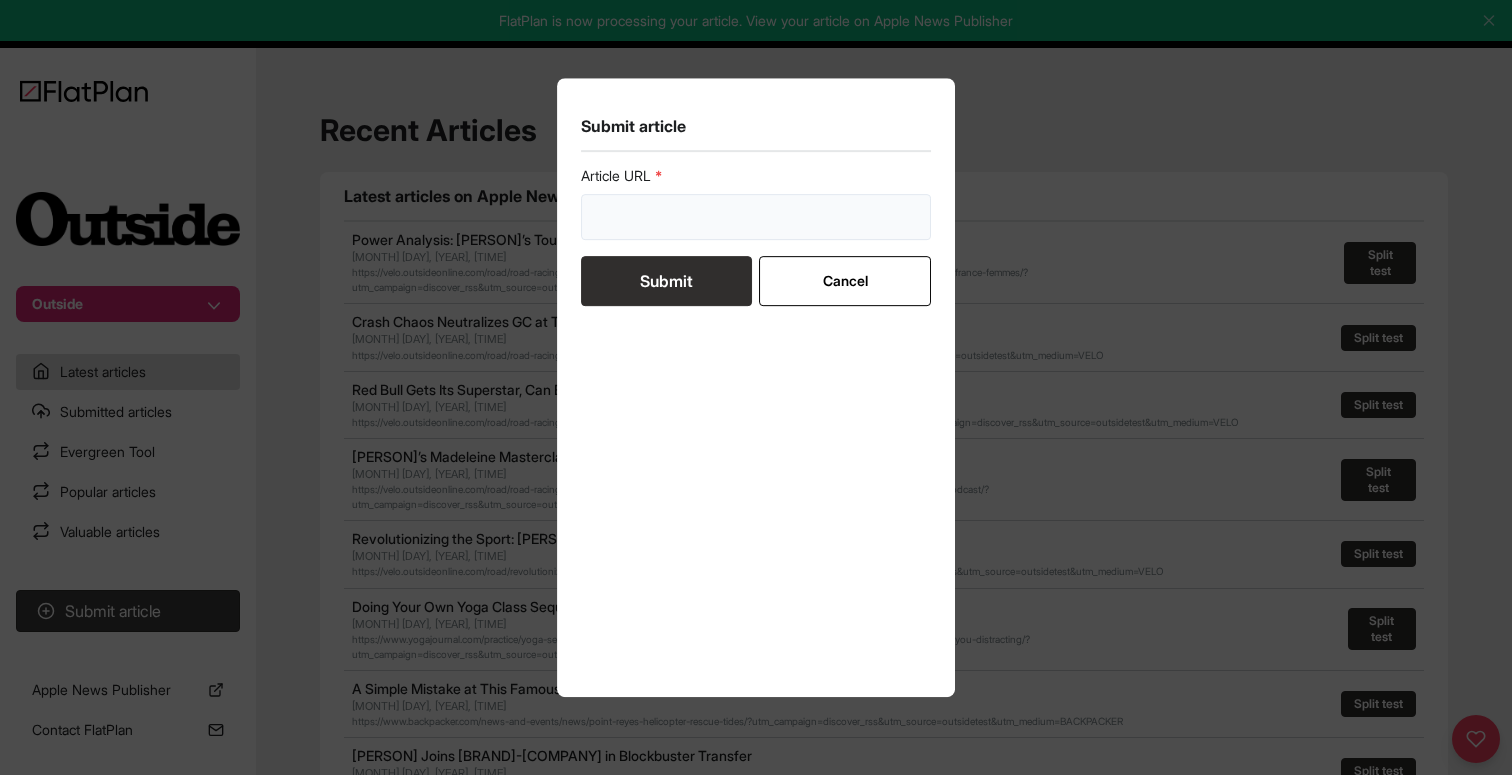 click at bounding box center [756, 217] 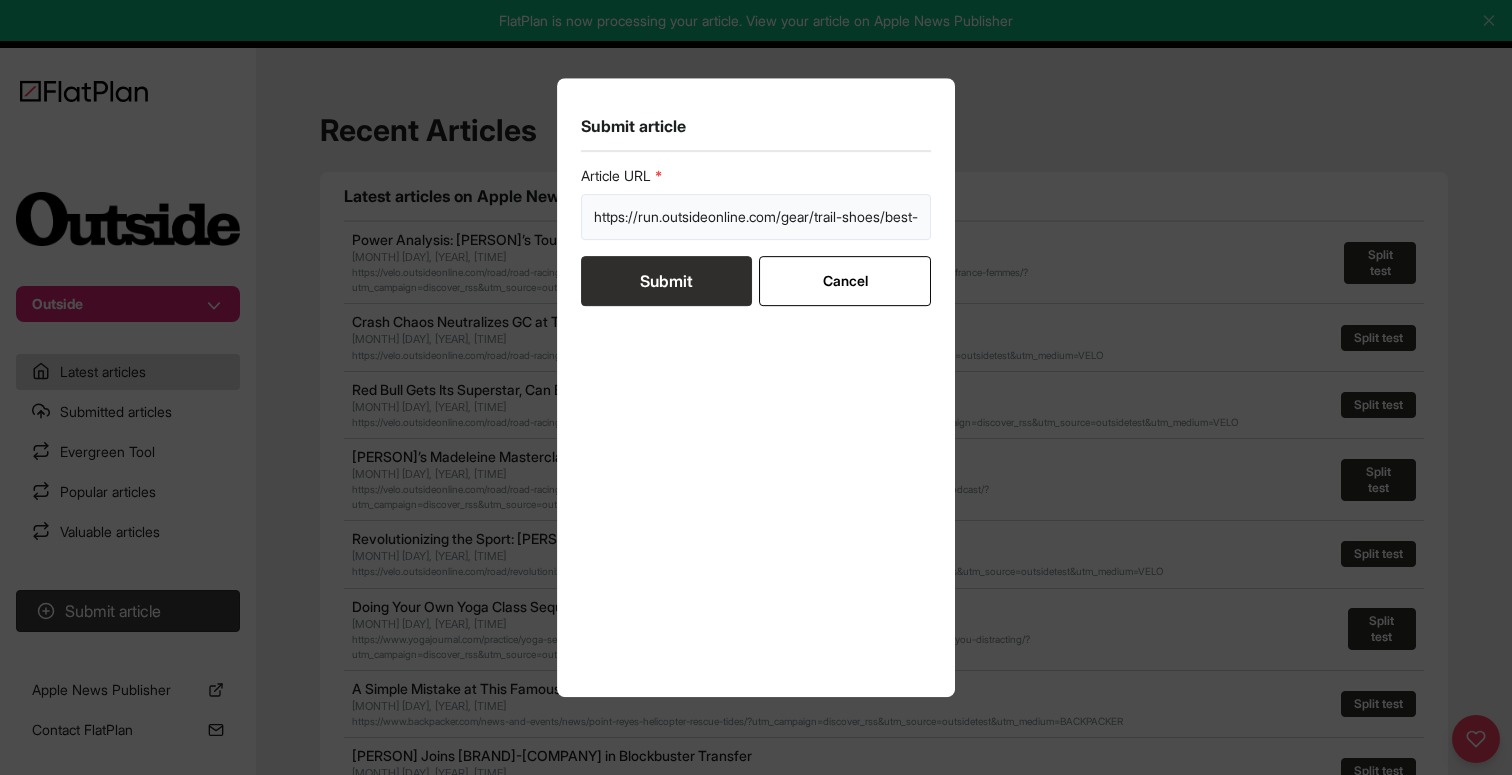 scroll, scrollTop: 0, scrollLeft: 196, axis: horizontal 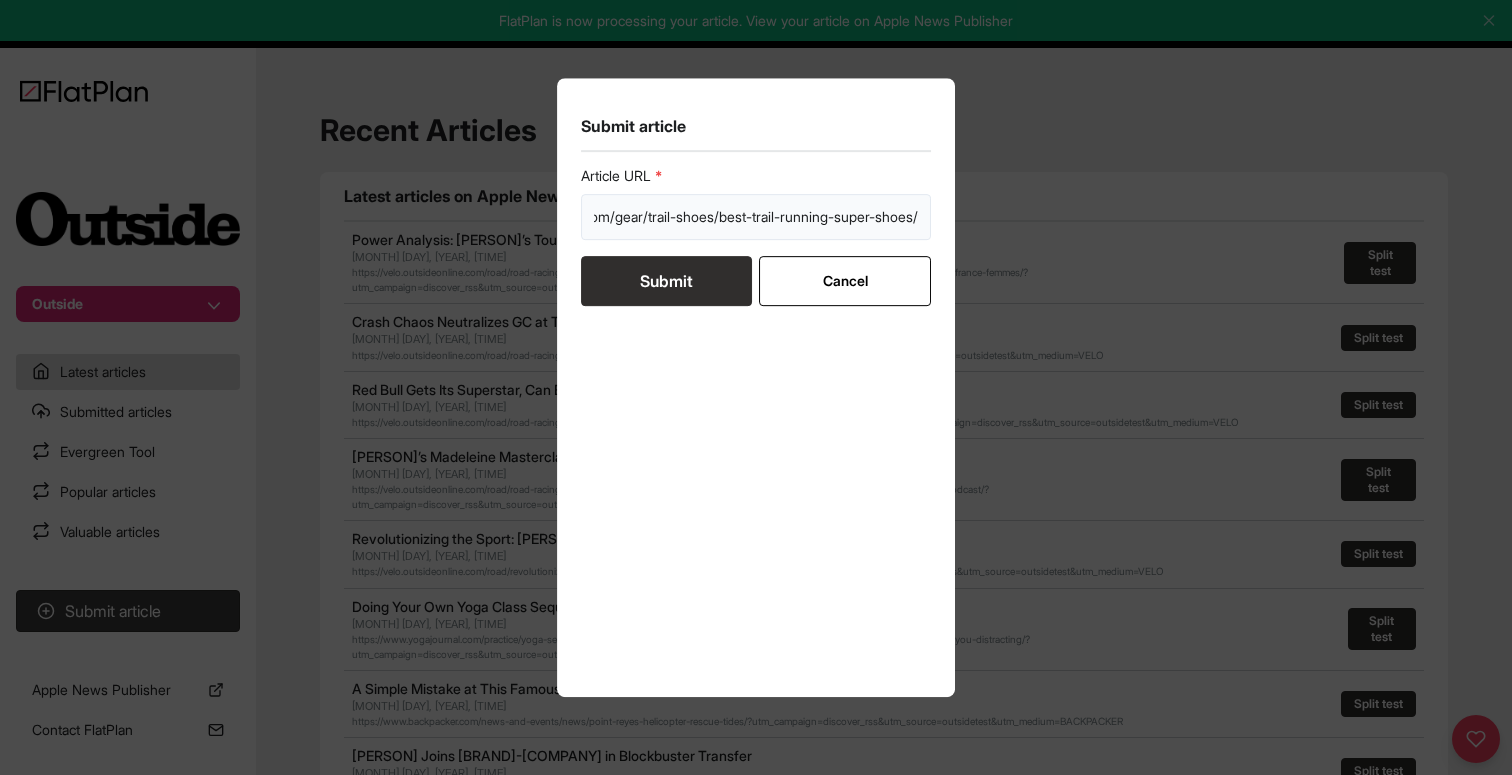 type on "https://run.outsideonline.com/gear/trail-shoes/best-trail-running-super-shoes/" 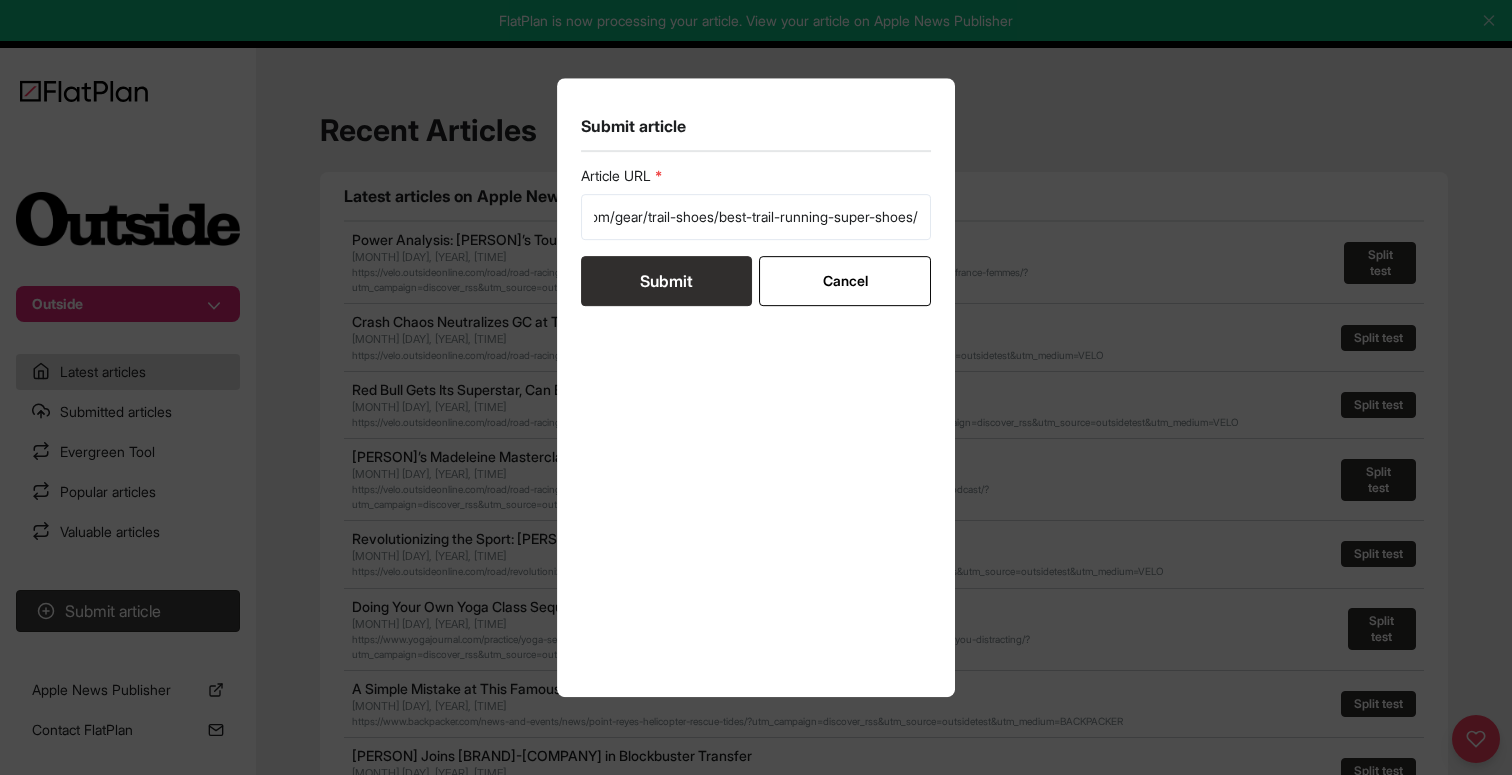 scroll, scrollTop: 0, scrollLeft: 0, axis: both 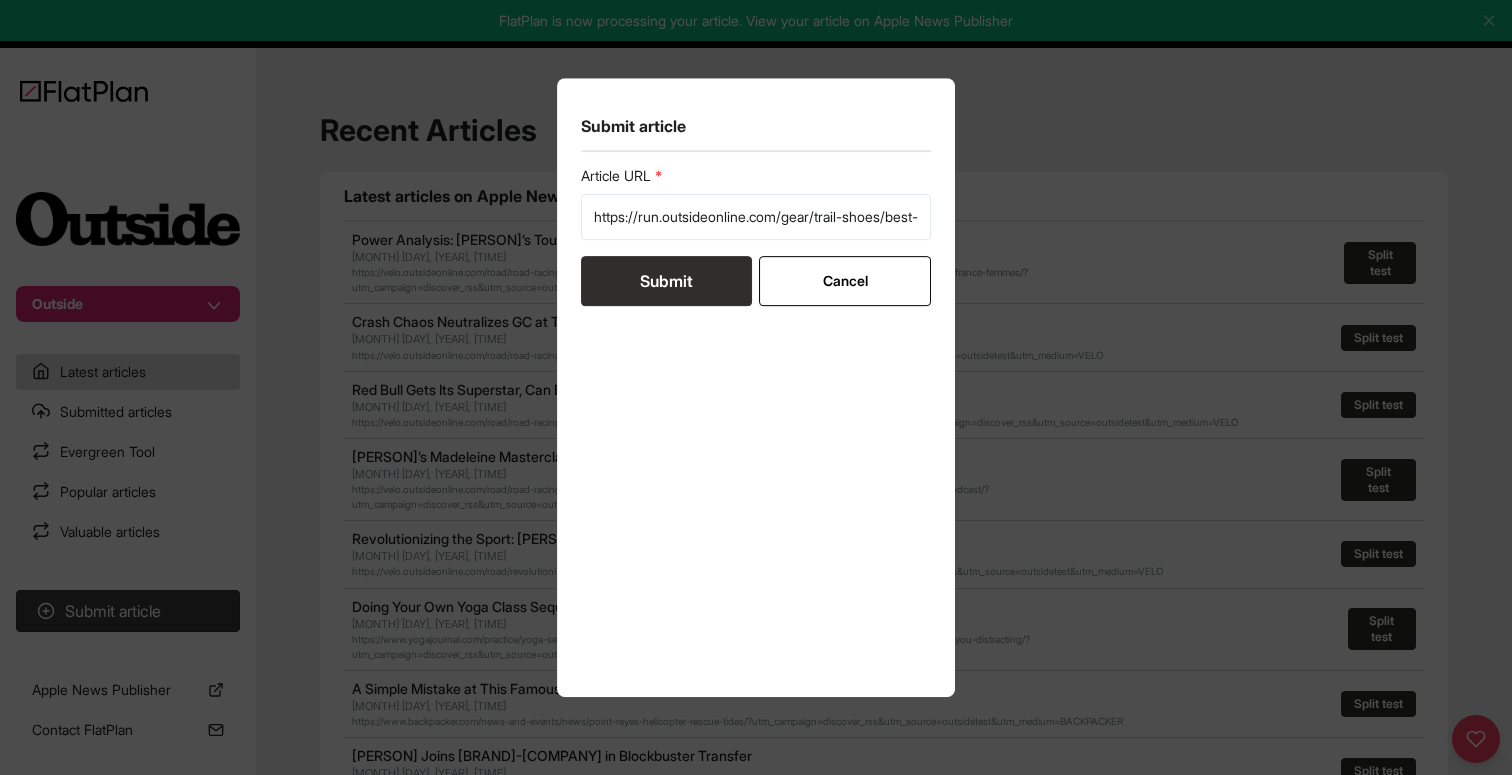 click on "Submit" at bounding box center [666, 281] 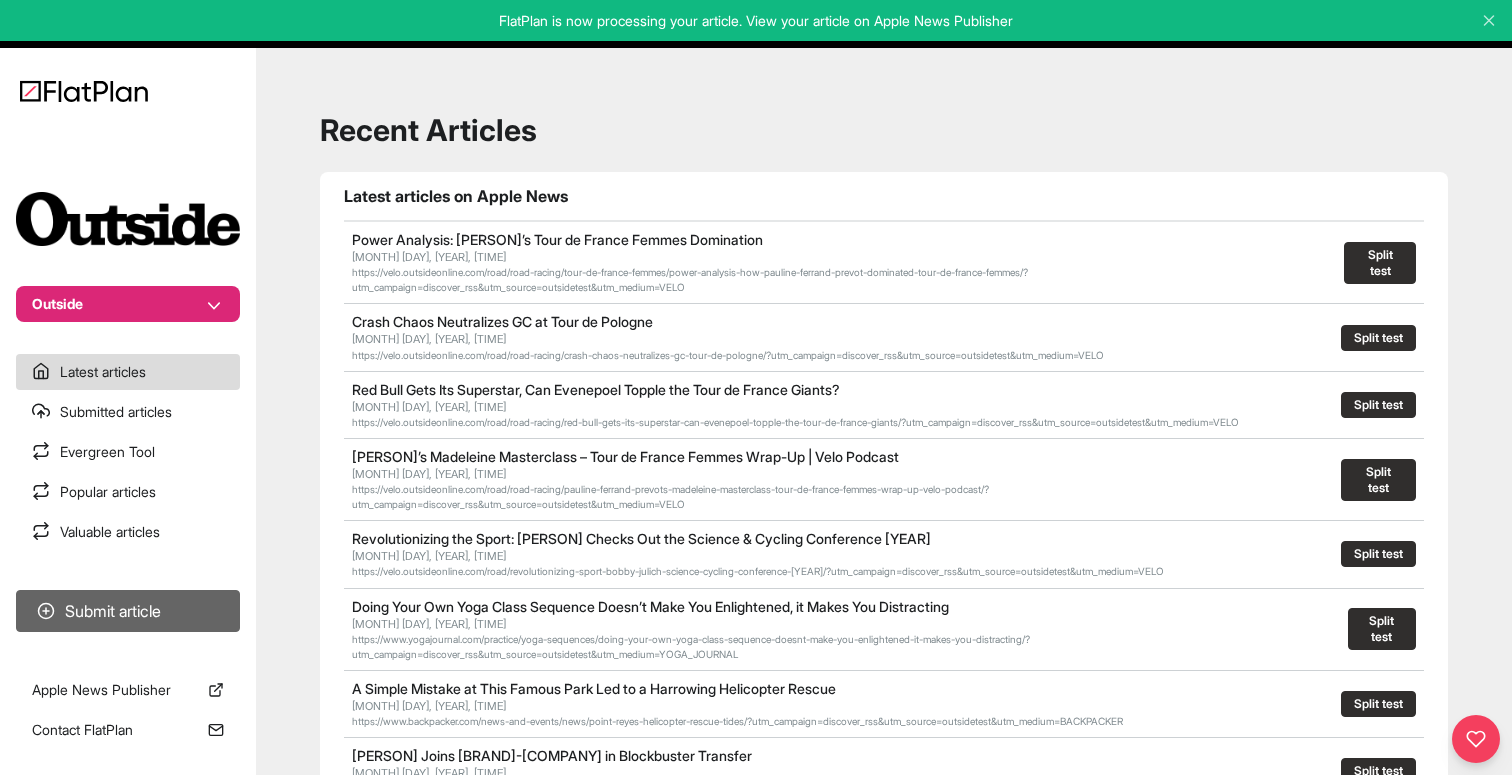 click on "Submit article" at bounding box center [128, 611] 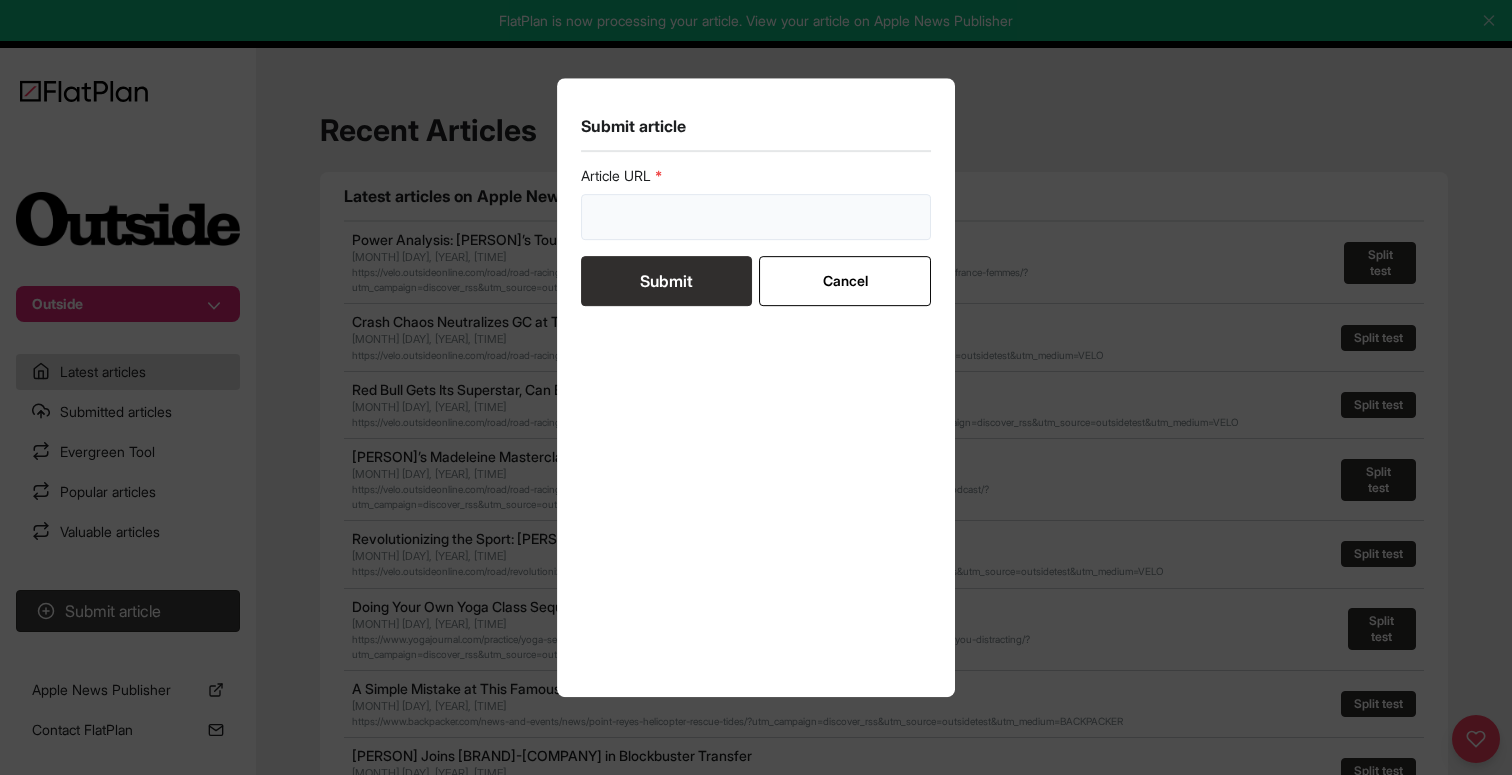 click at bounding box center [756, 217] 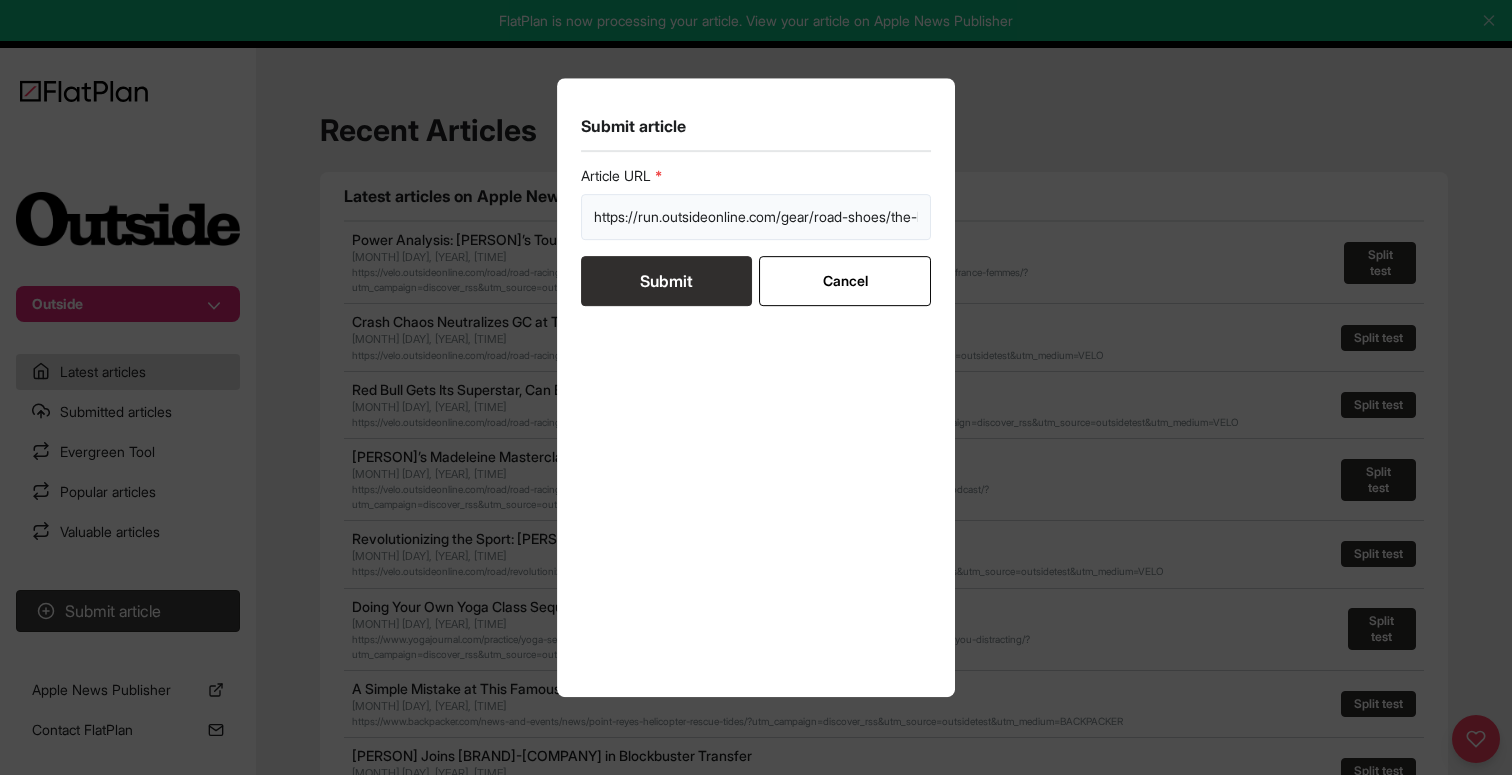 scroll, scrollTop: 0, scrollLeft: 332, axis: horizontal 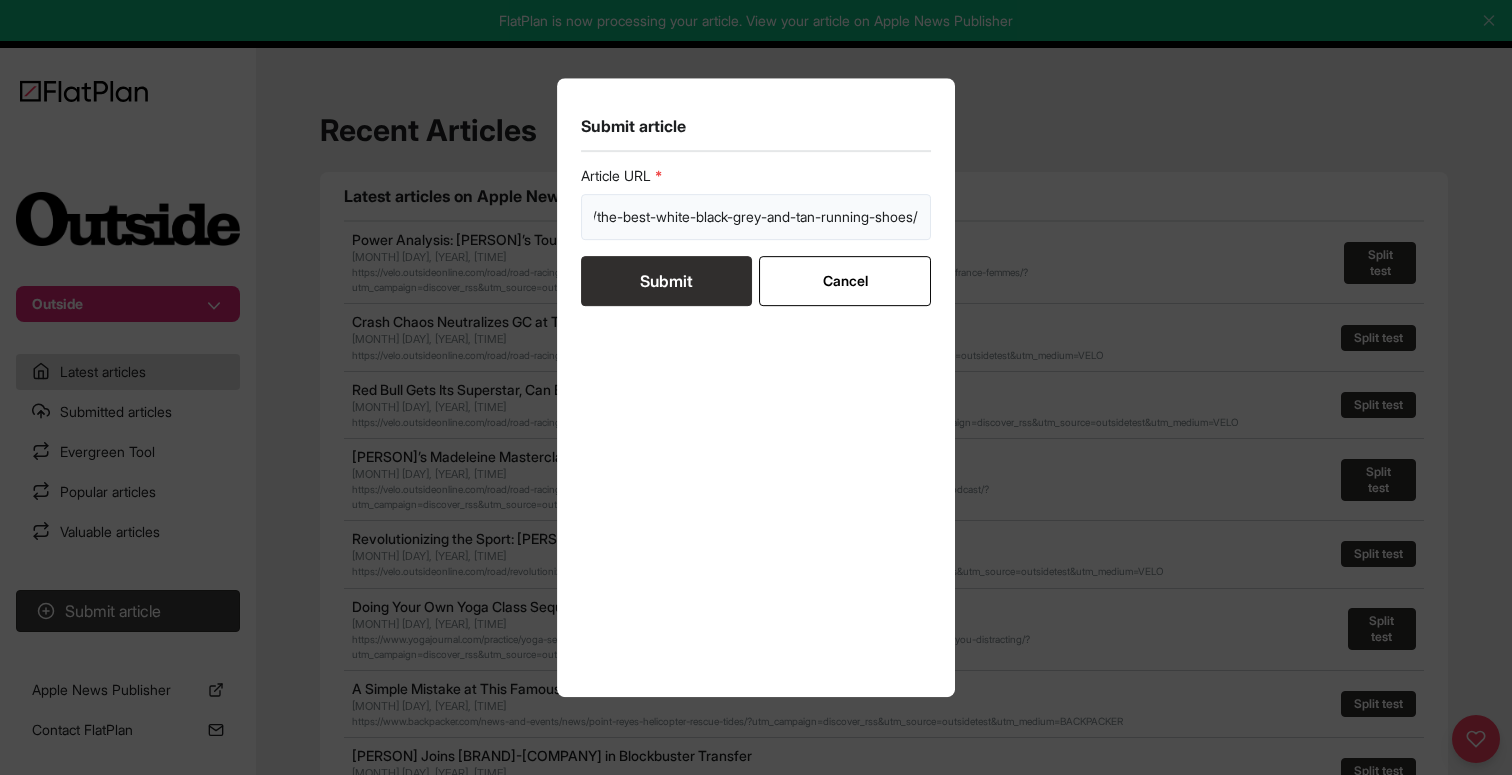 type on "https://run.outsideonline.com/gear/road-shoes/the-best-white-black-grey-and-tan-running-shoes/" 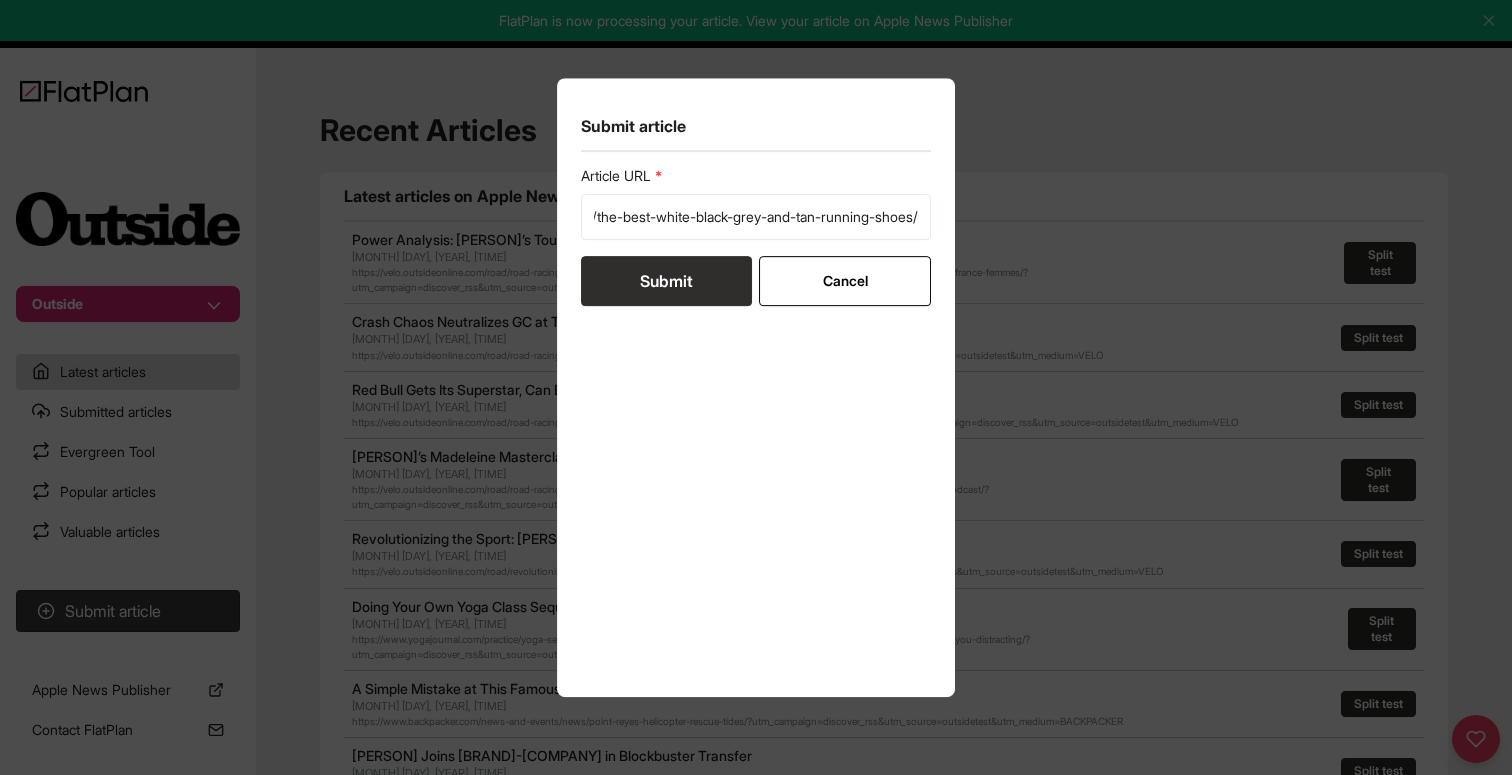 scroll, scrollTop: 0, scrollLeft: 0, axis: both 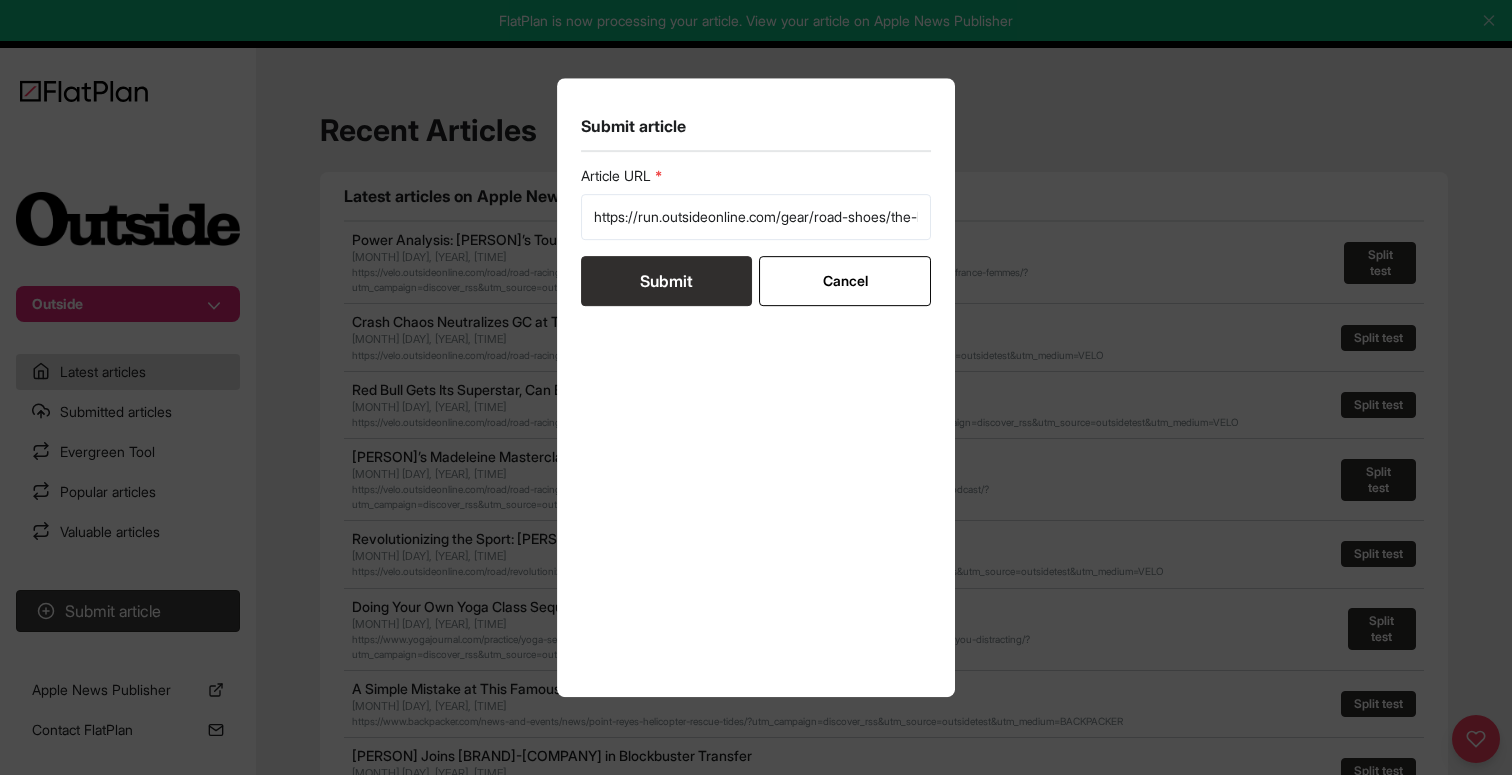 click on "Submit" at bounding box center (666, 281) 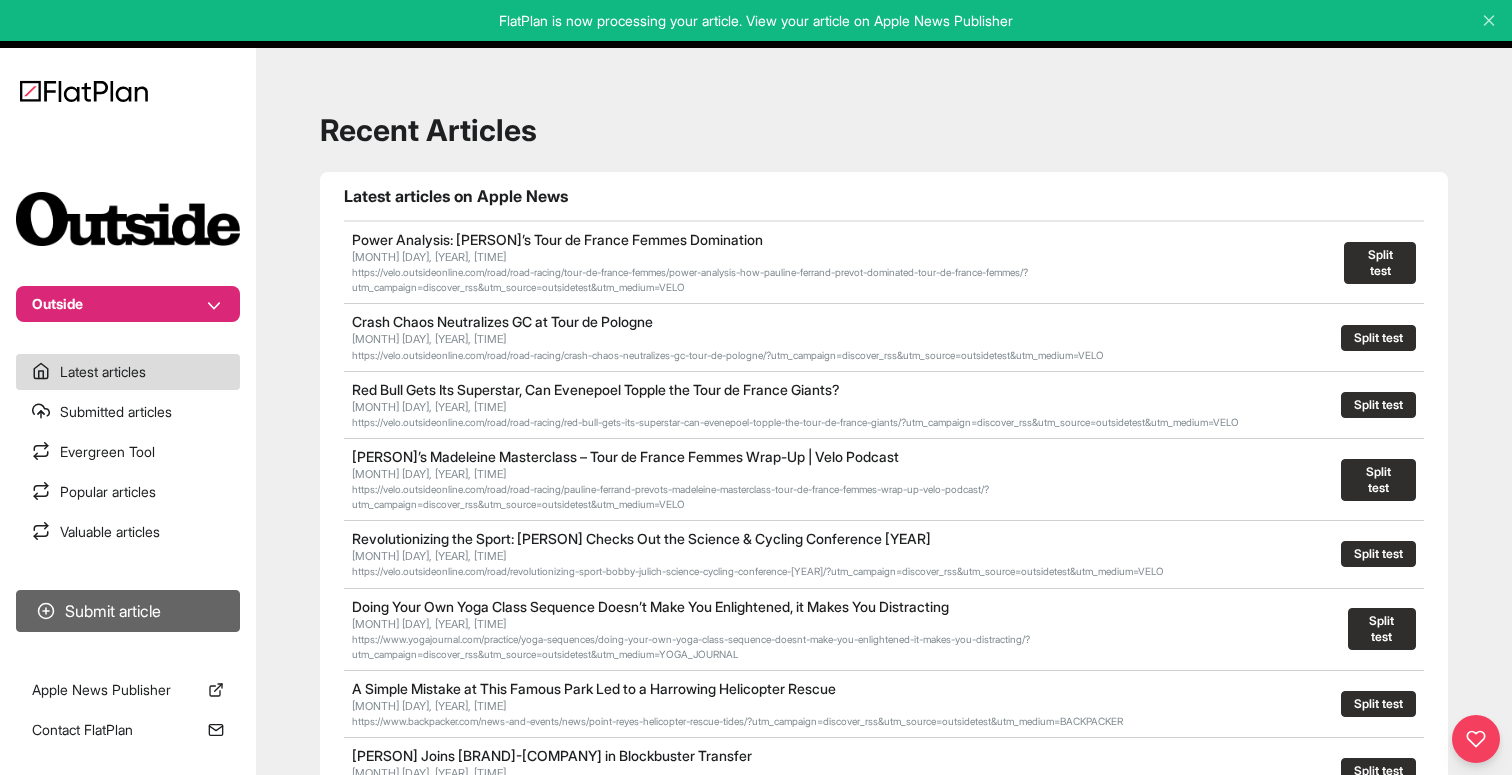 click on "Submit article" at bounding box center (128, 611) 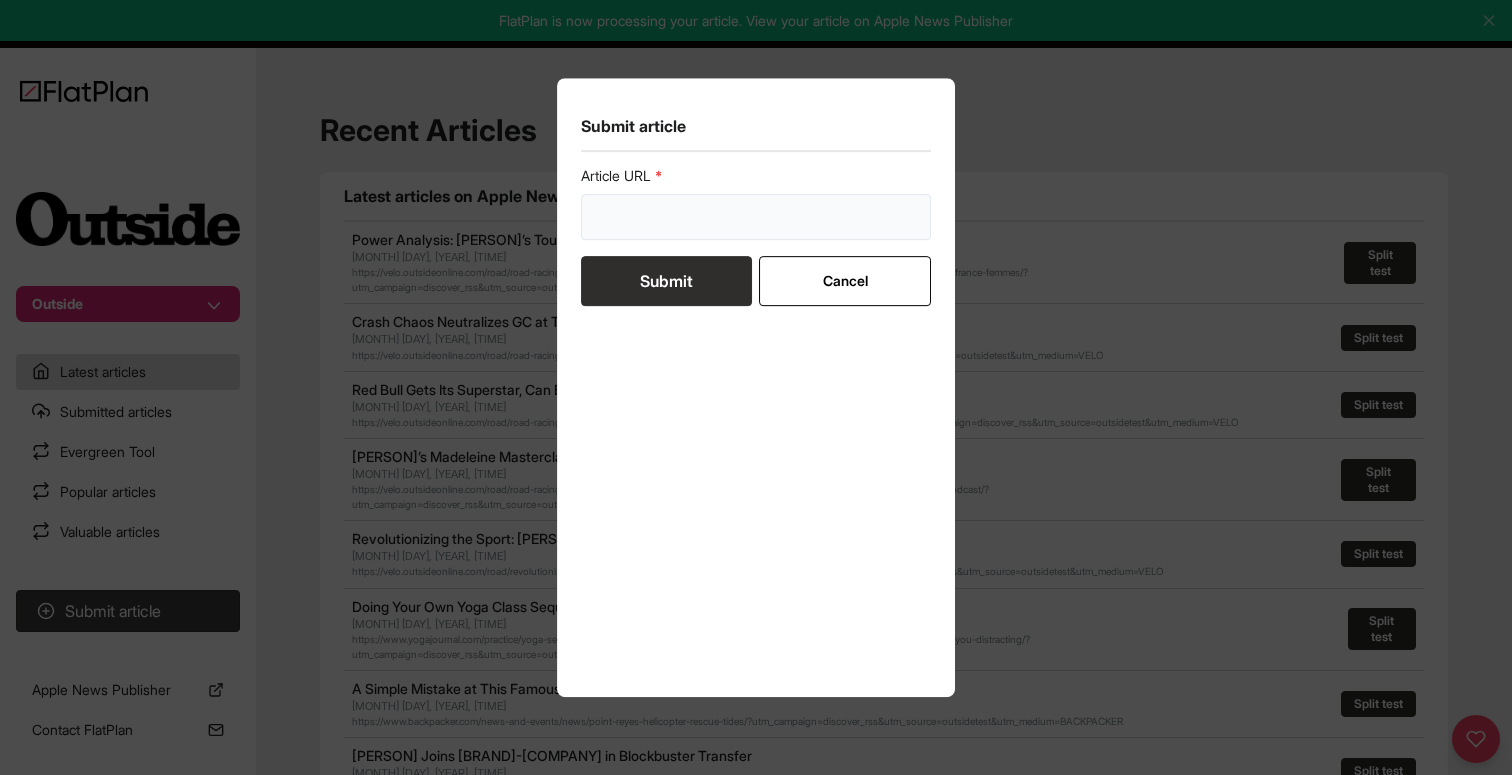 click at bounding box center (756, 217) 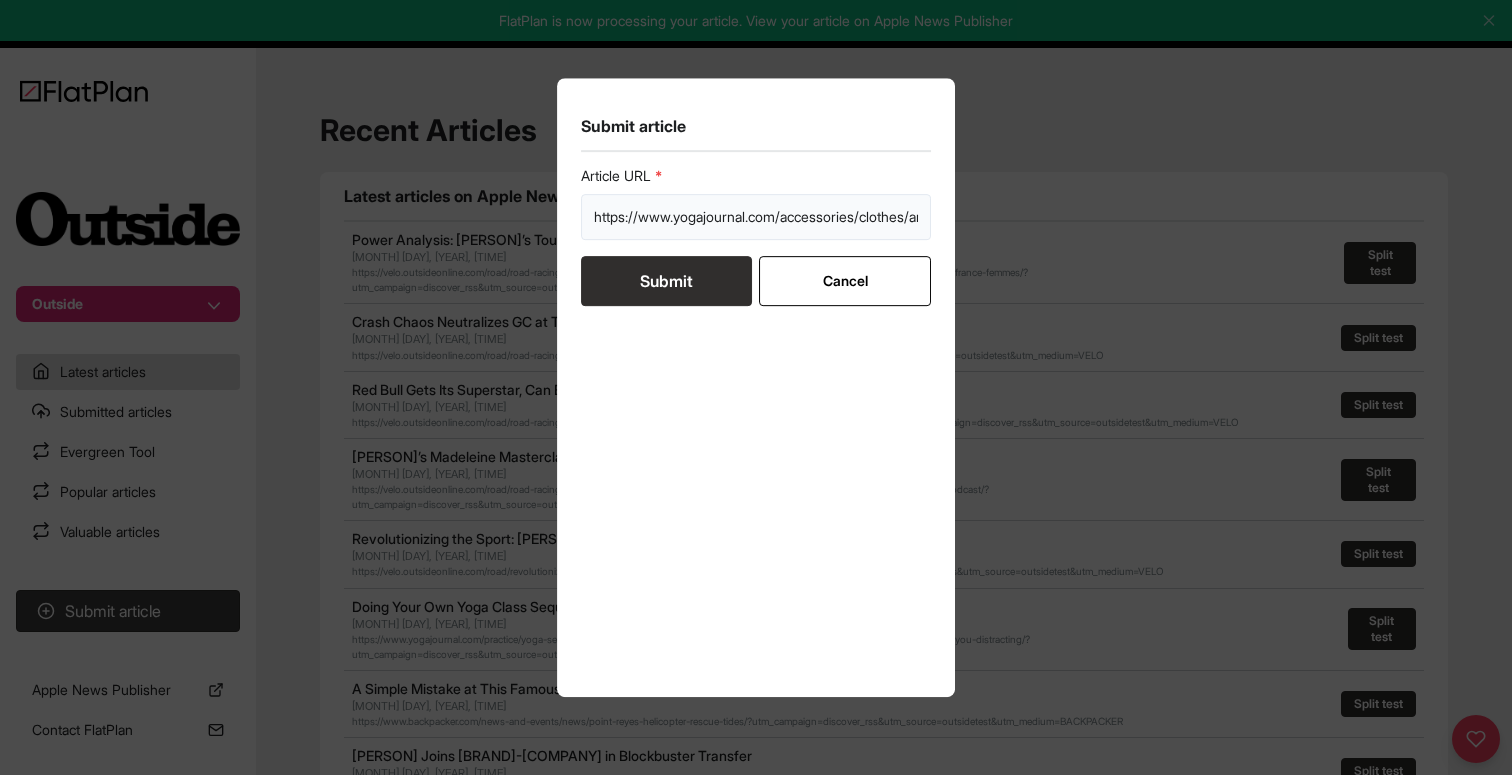 scroll, scrollTop: 0, scrollLeft: 195, axis: horizontal 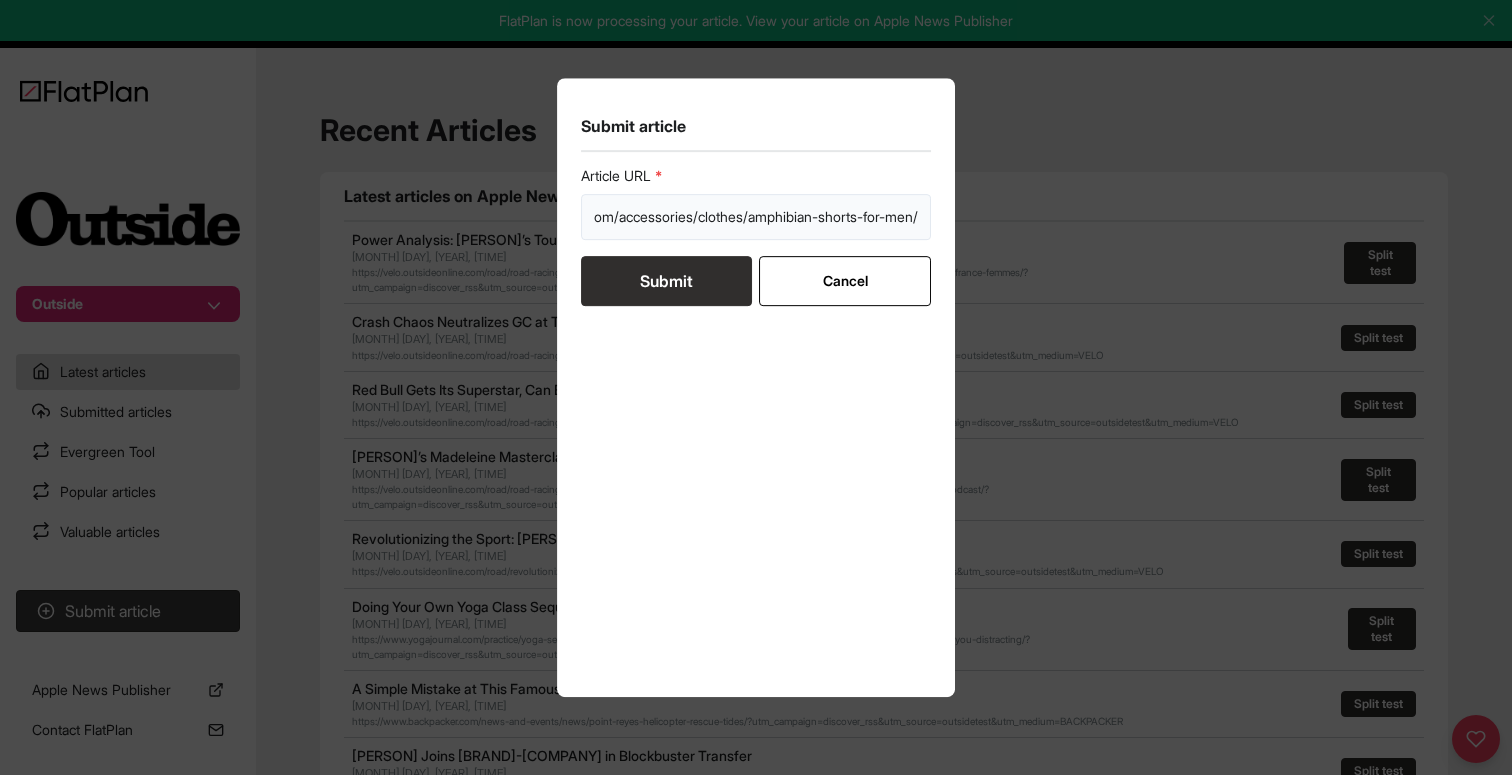 type on "https://www.yogajournal.com/accessories/clothes/amphibian-shorts-for-men/" 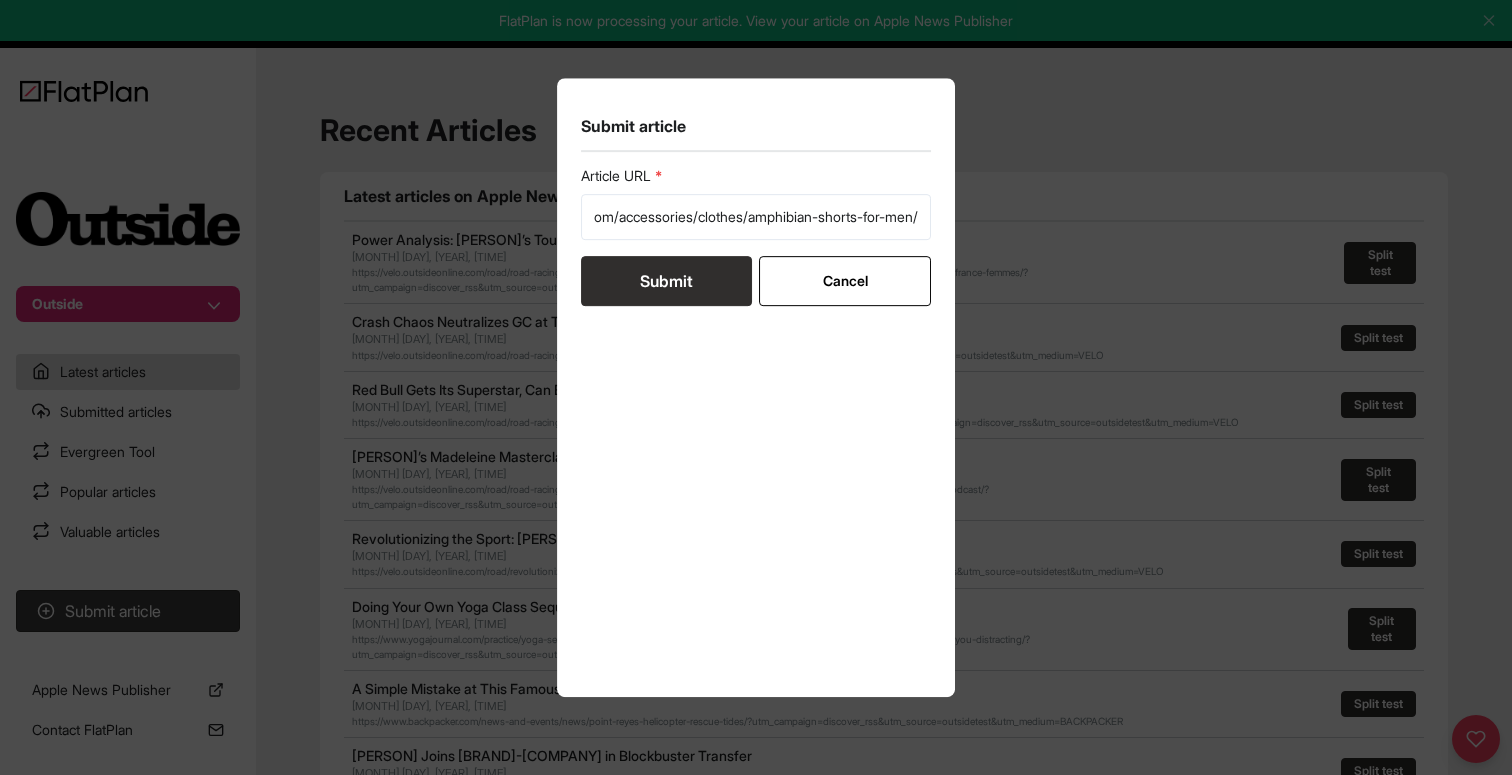 scroll, scrollTop: 0, scrollLeft: 0, axis: both 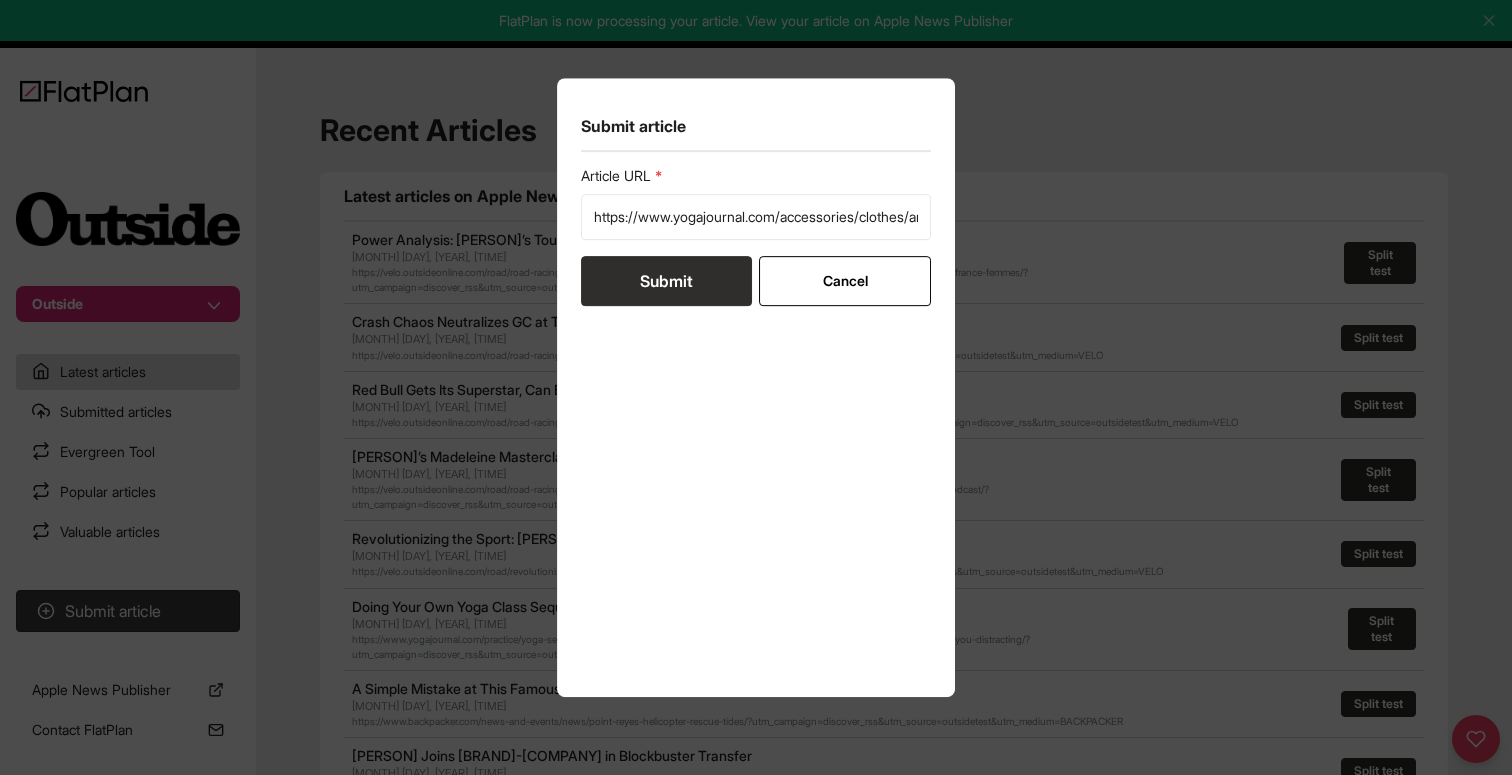 click on "Submit" at bounding box center (666, 281) 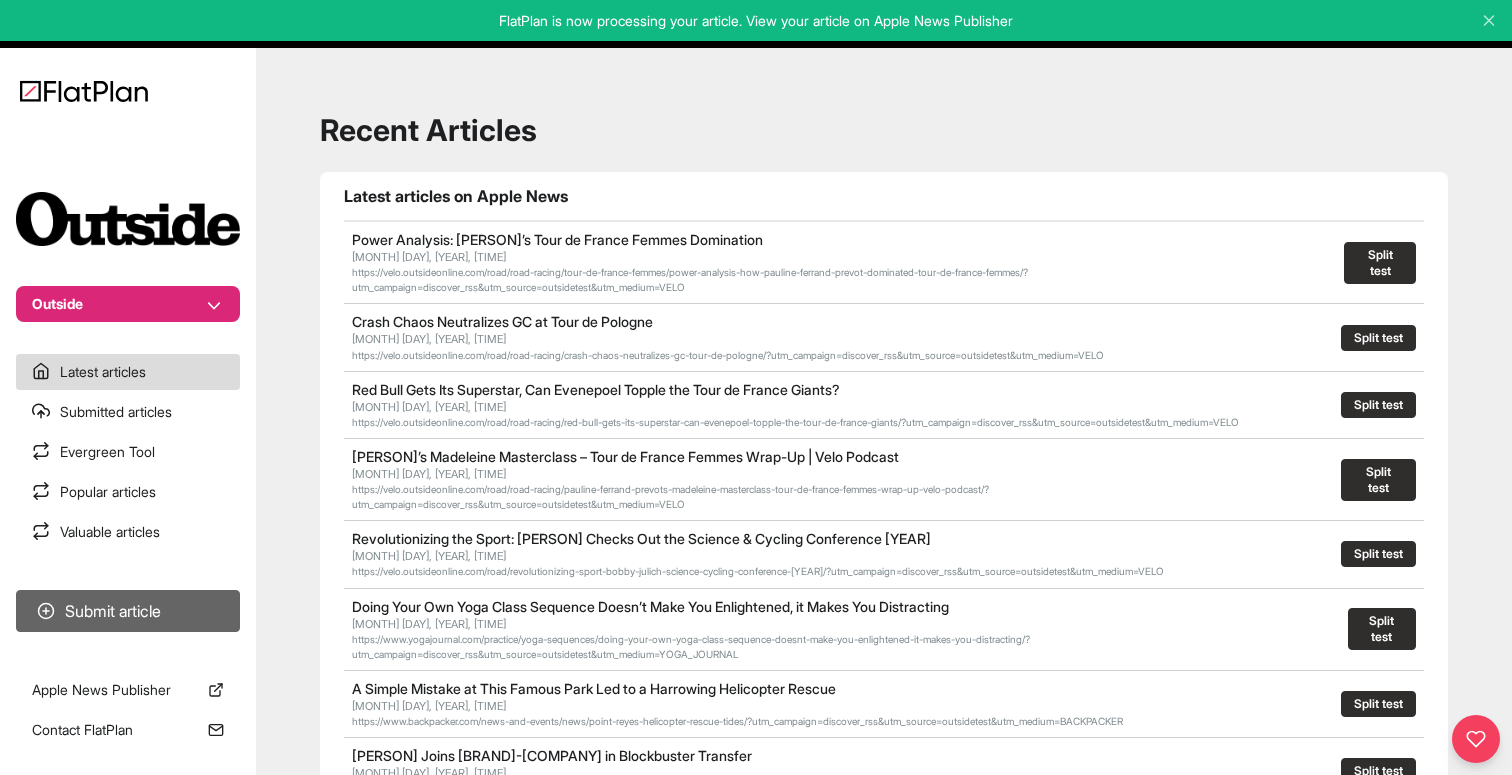 click on "Submit article" at bounding box center [128, 611] 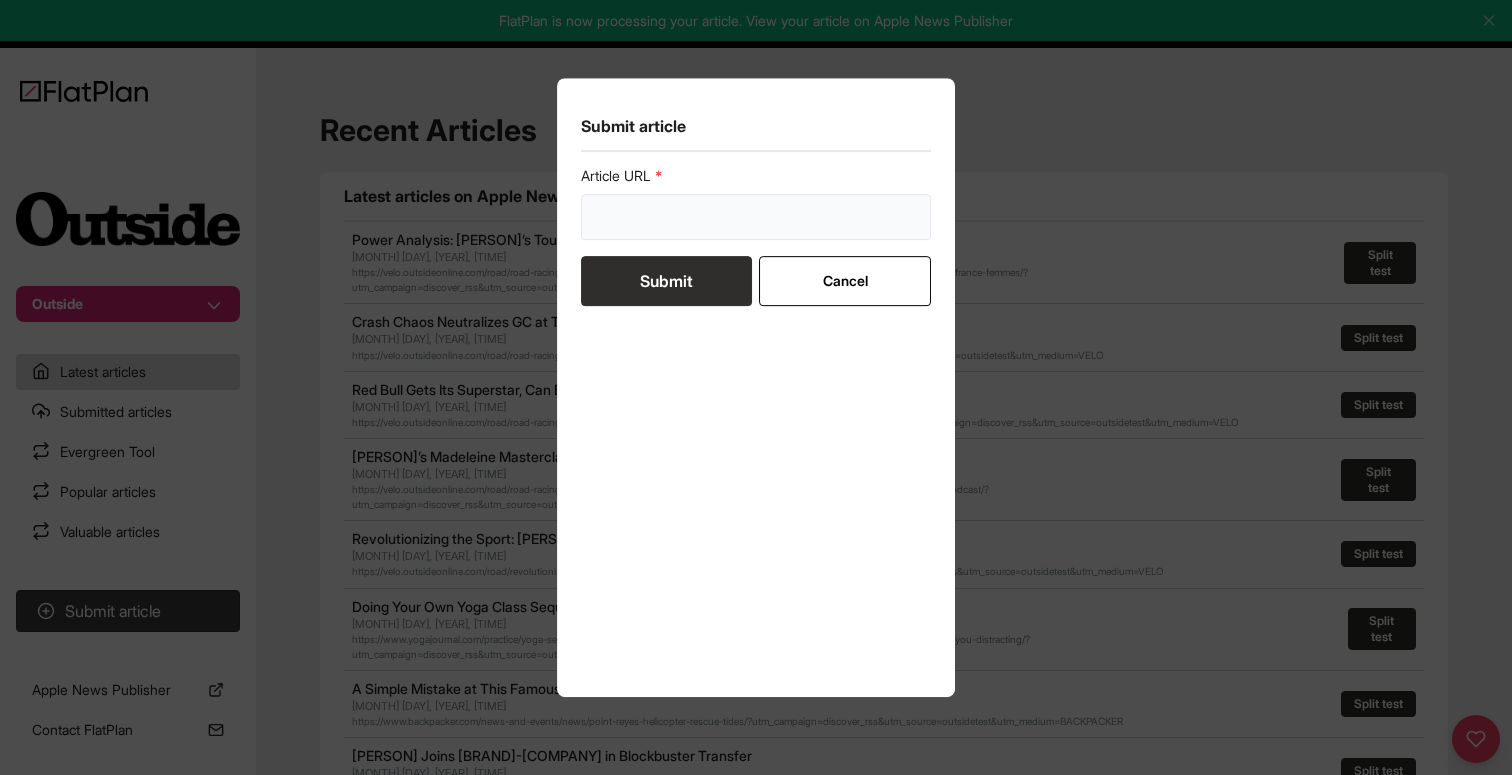 click at bounding box center [756, 217] 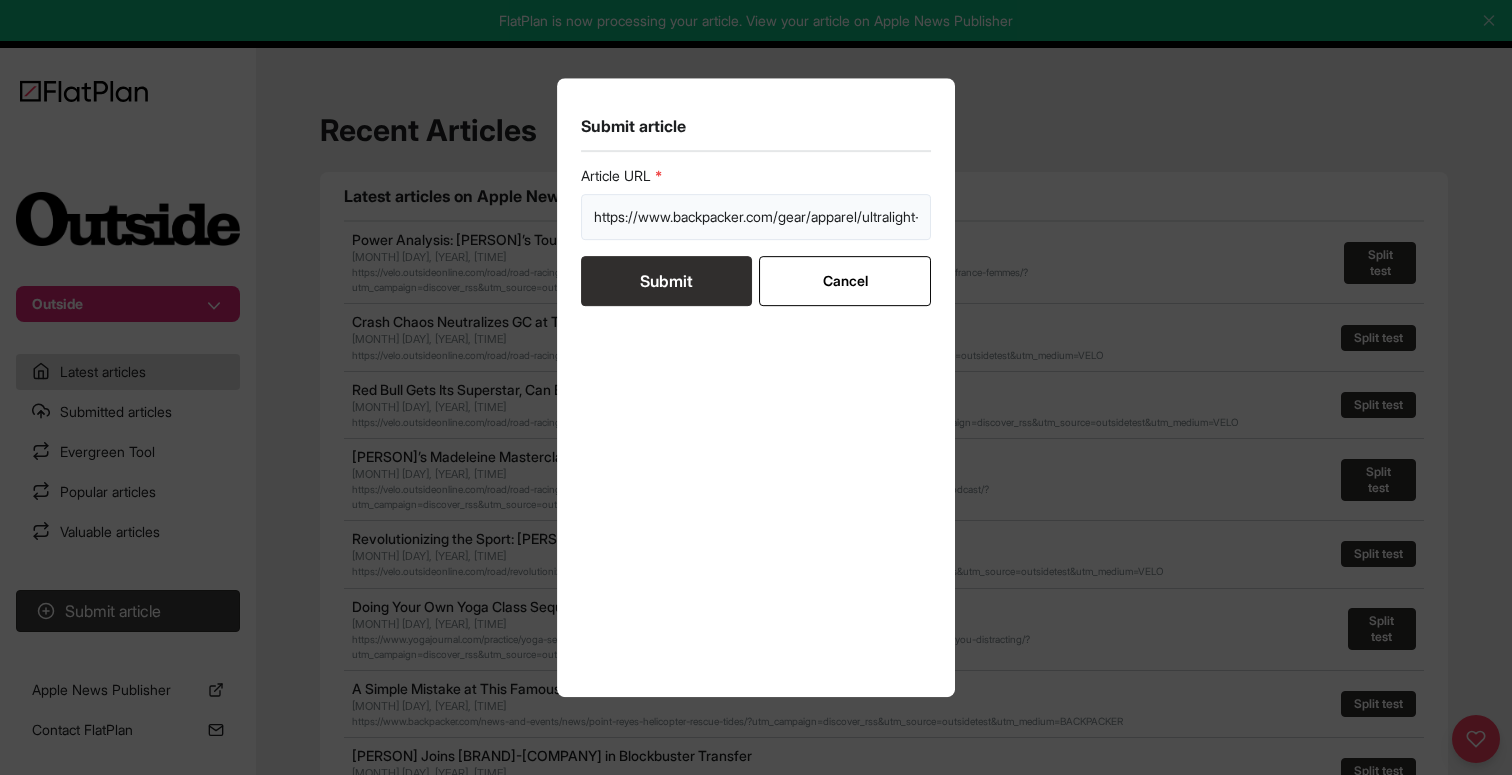 scroll, scrollTop: 0, scrollLeft: 116, axis: horizontal 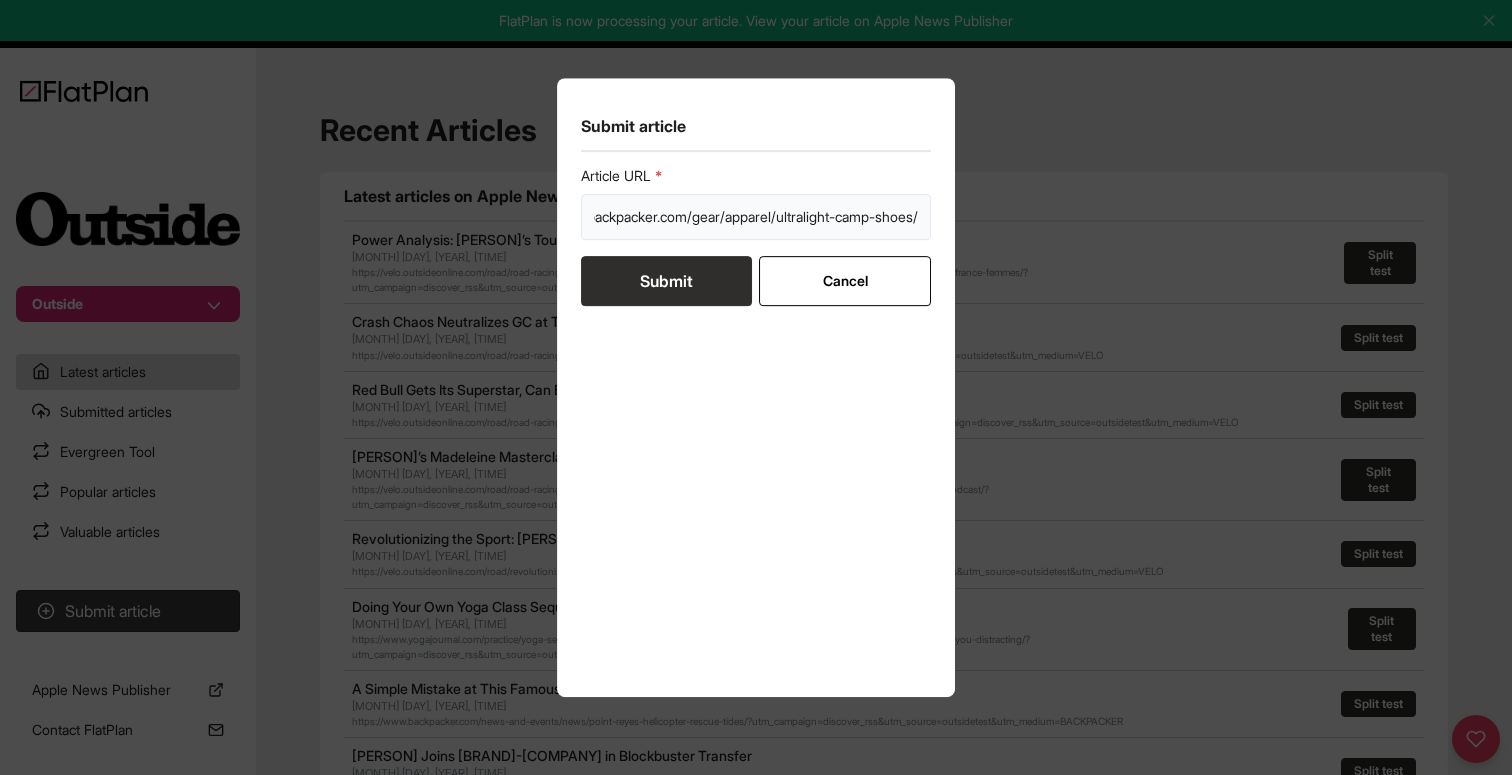 type on "https://www.backpacker.com/gear/apparel/ultralight-camp-shoes/" 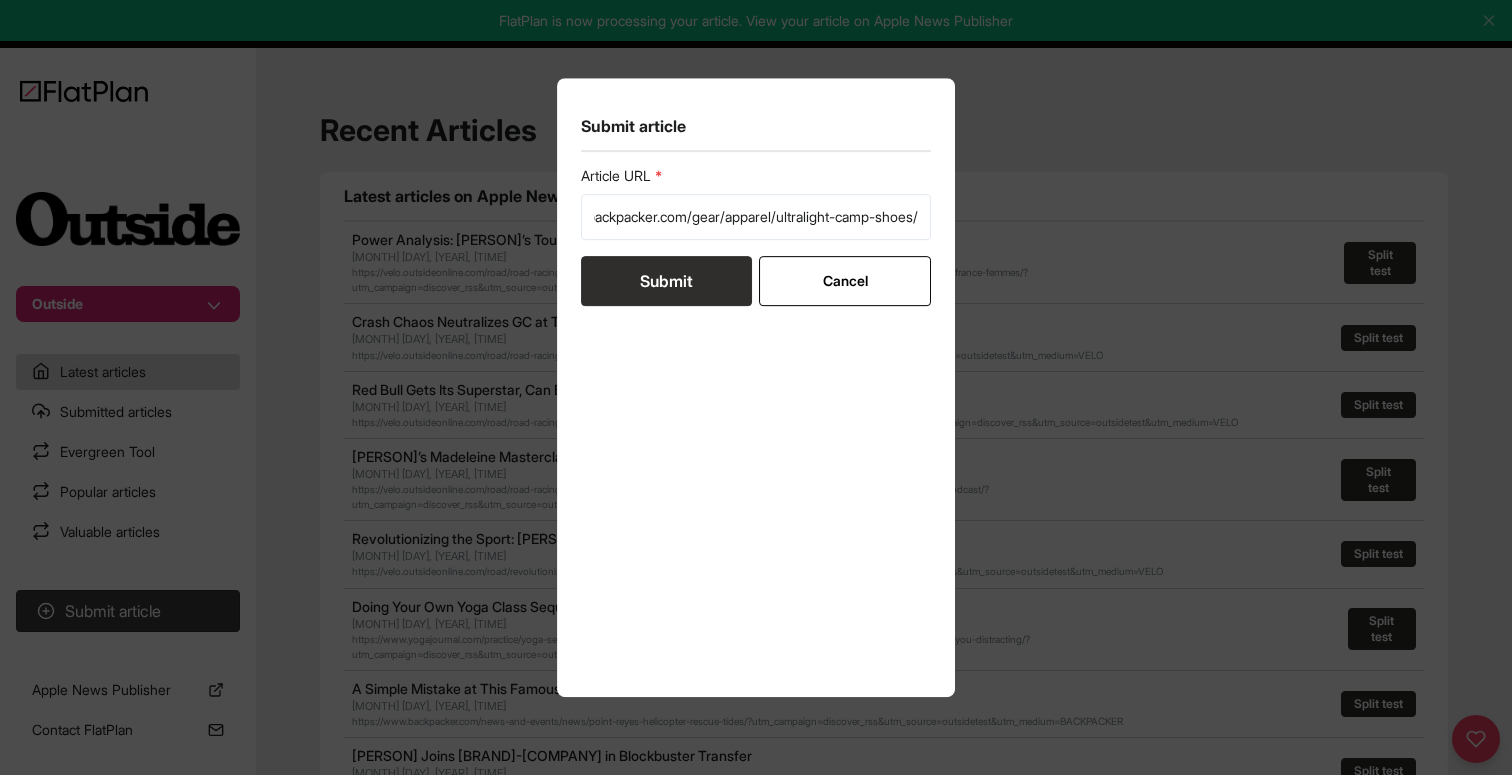 scroll, scrollTop: 0, scrollLeft: 0, axis: both 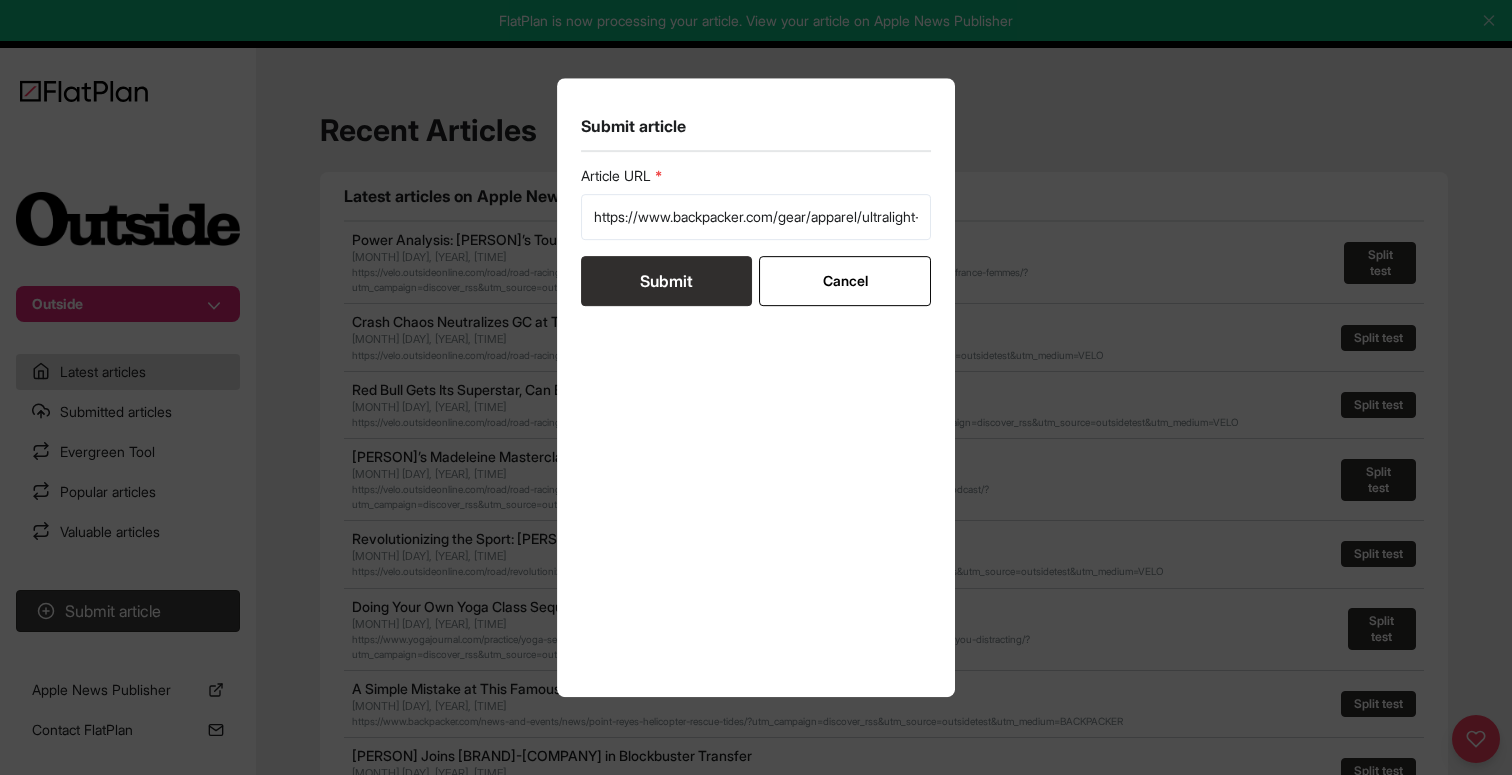 click on "Submit" at bounding box center (666, 281) 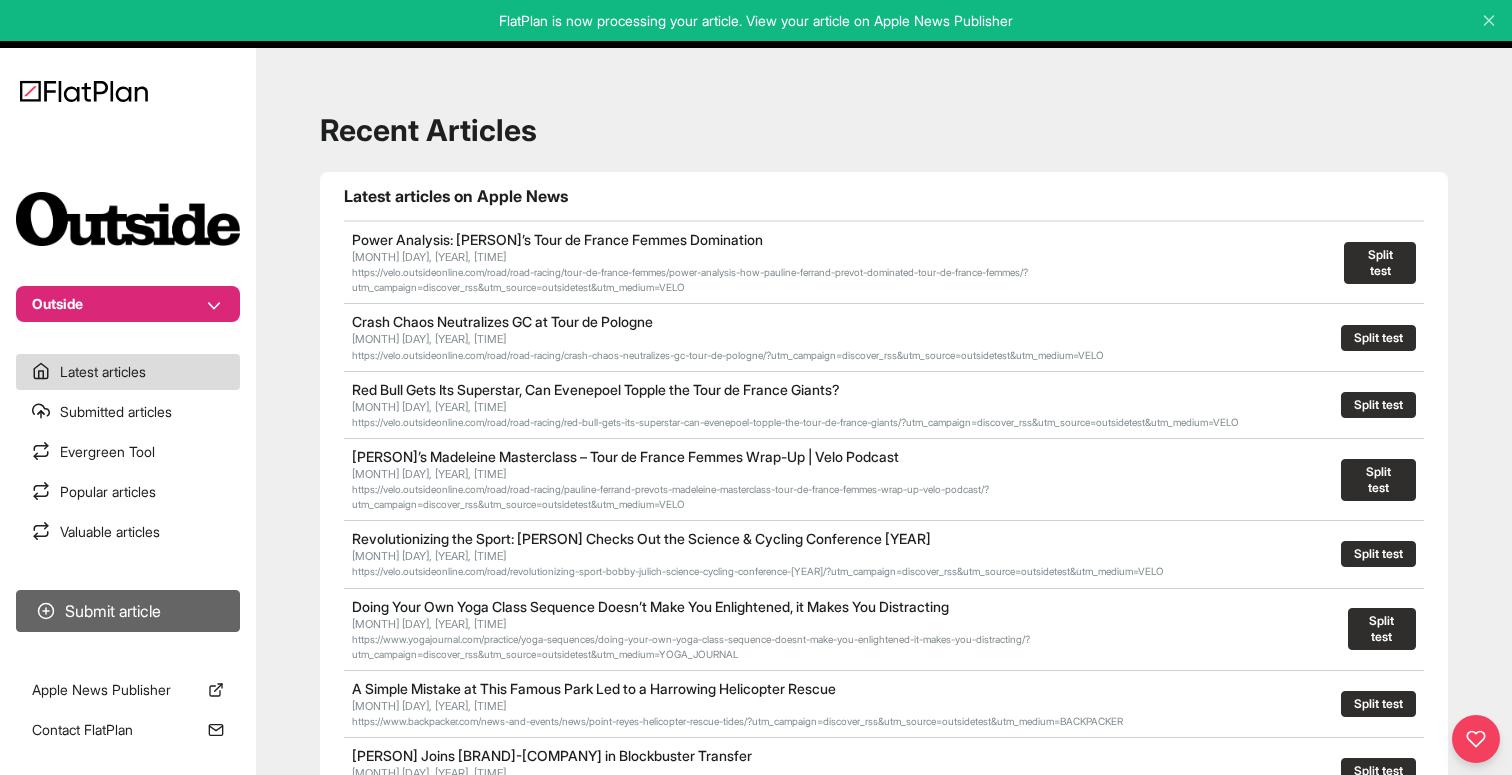 click on "Submit article" at bounding box center [128, 611] 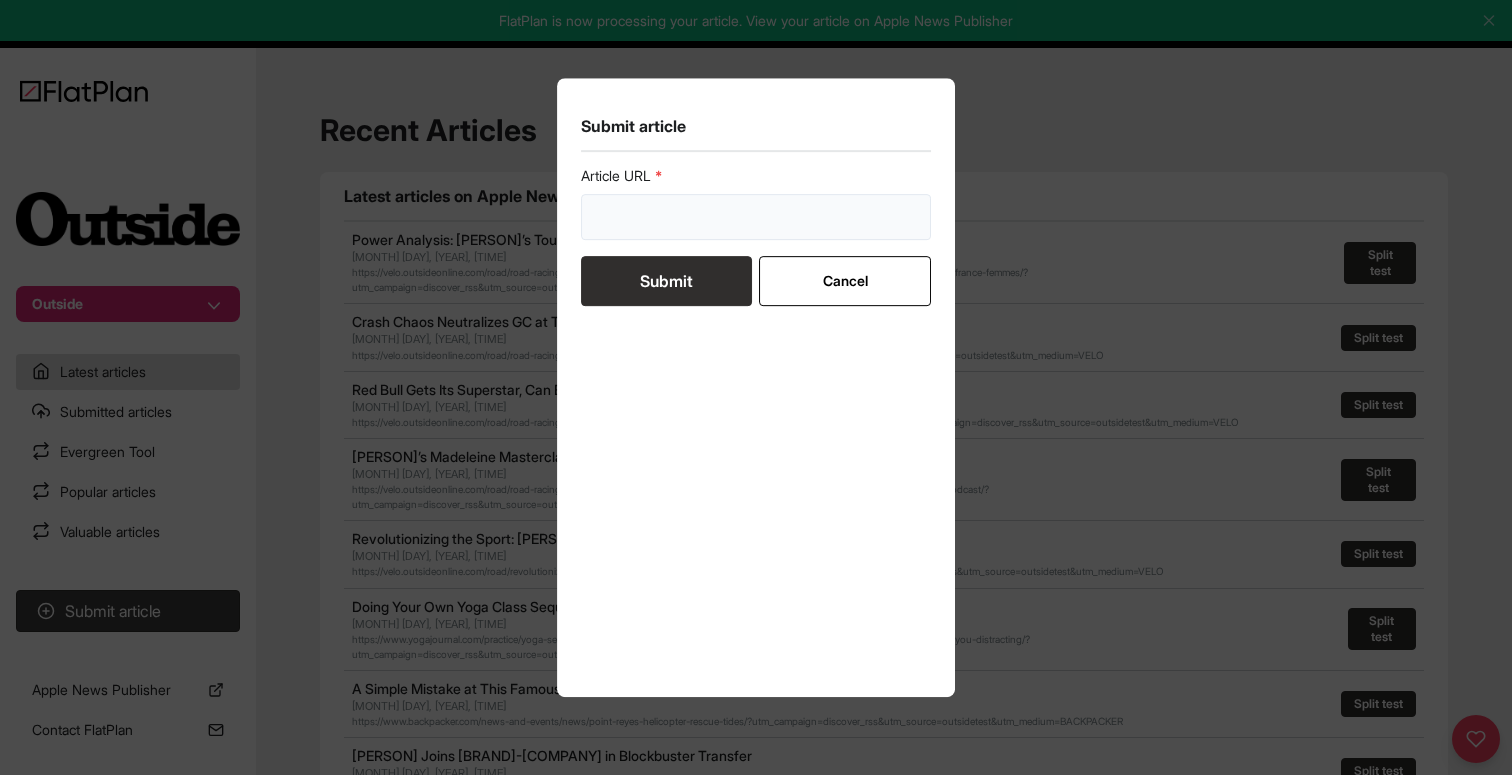 click at bounding box center (756, 217) 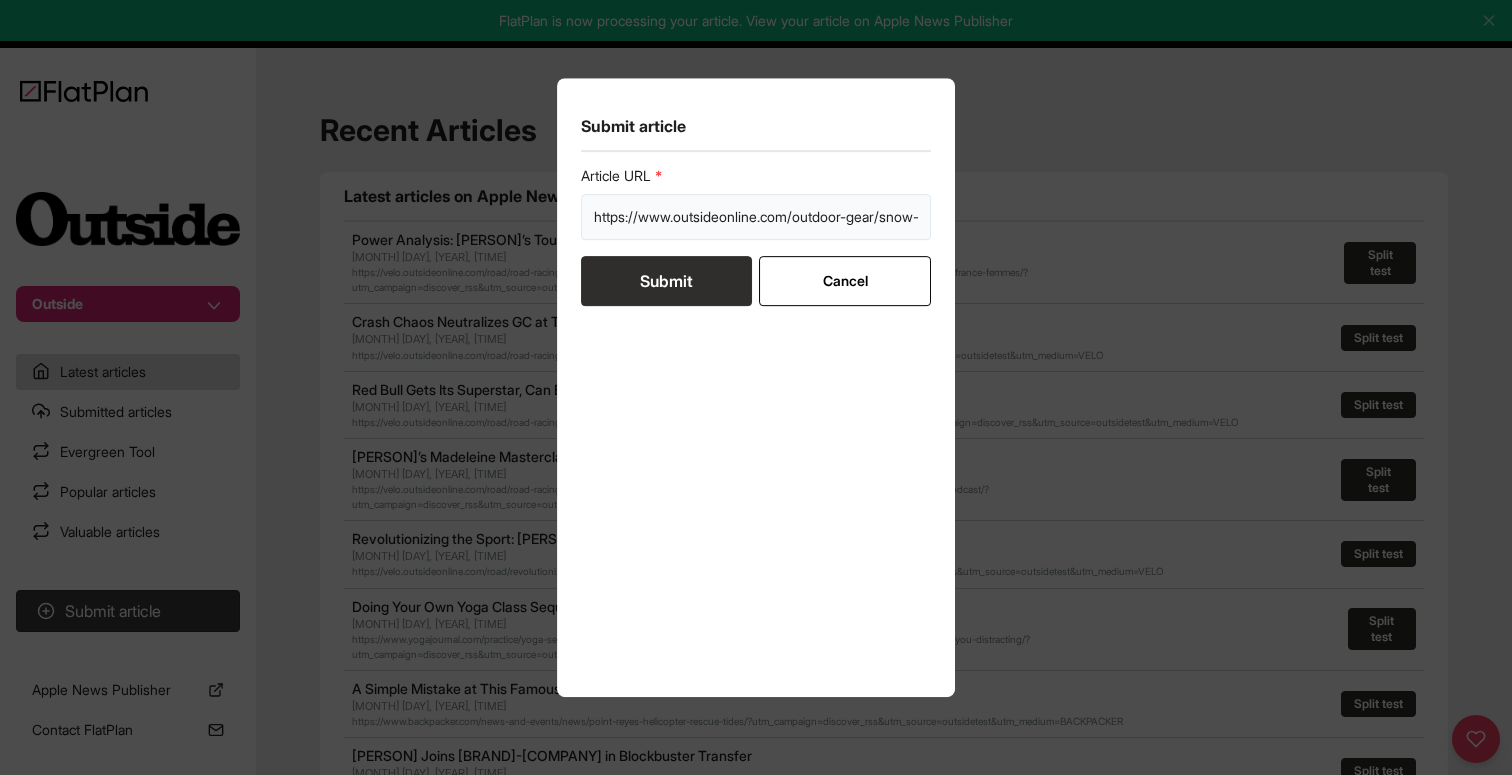 scroll, scrollTop: 0, scrollLeft: 299, axis: horizontal 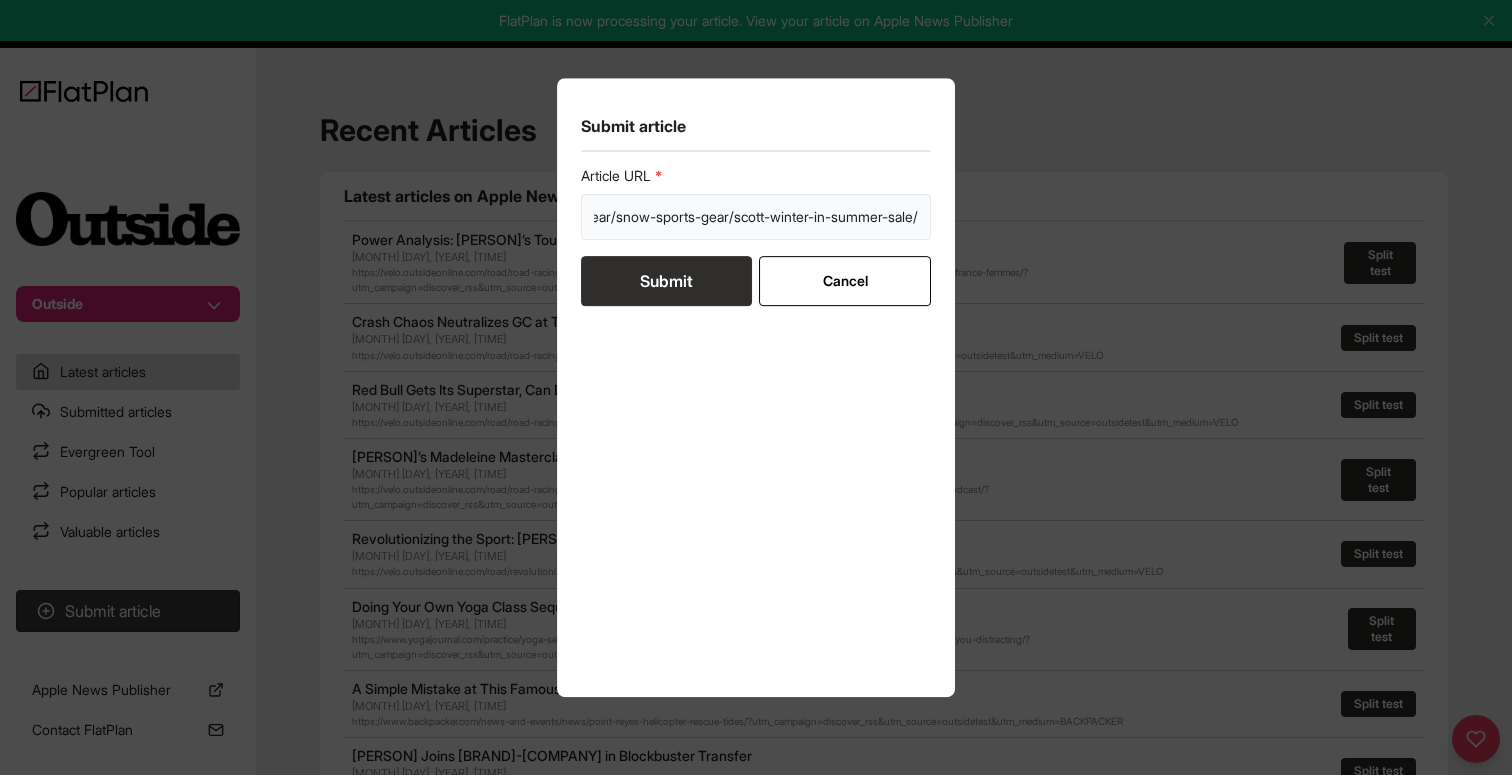 type on "https://www.outsideonline.com/outdoor-gear/snow-sports-gear/scott-winter-in-summer-sale/" 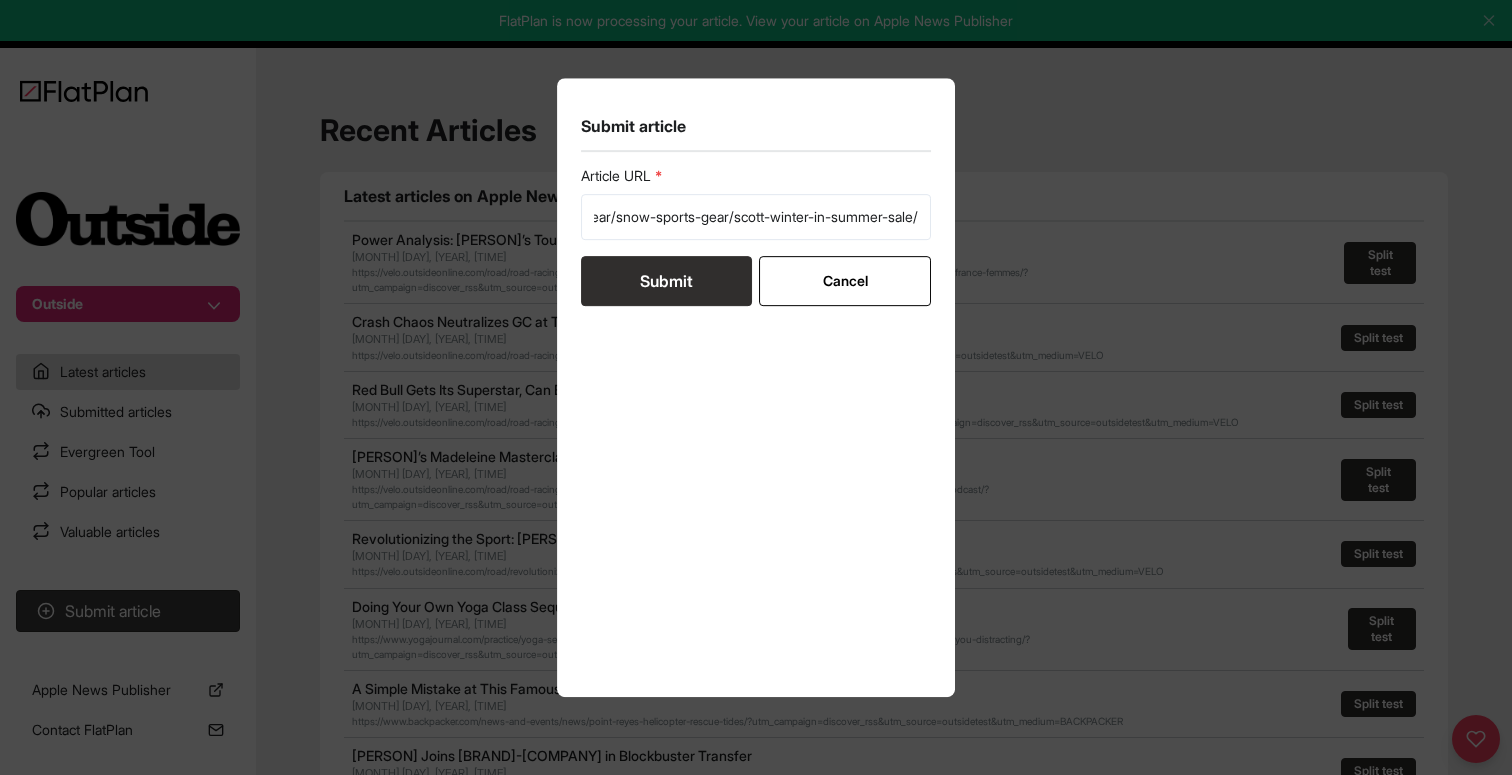 scroll, scrollTop: 0, scrollLeft: 0, axis: both 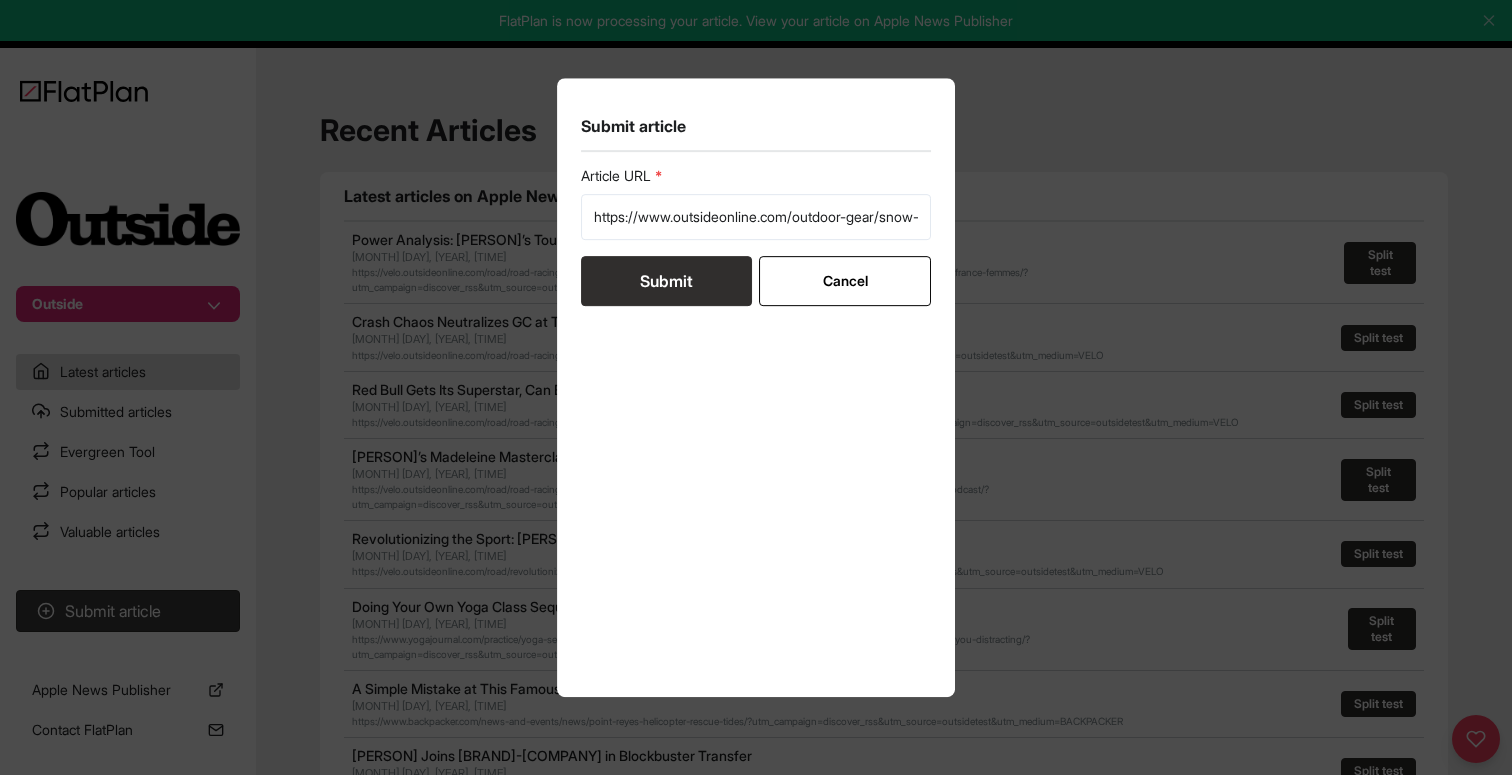 click on "Submit" at bounding box center [666, 281] 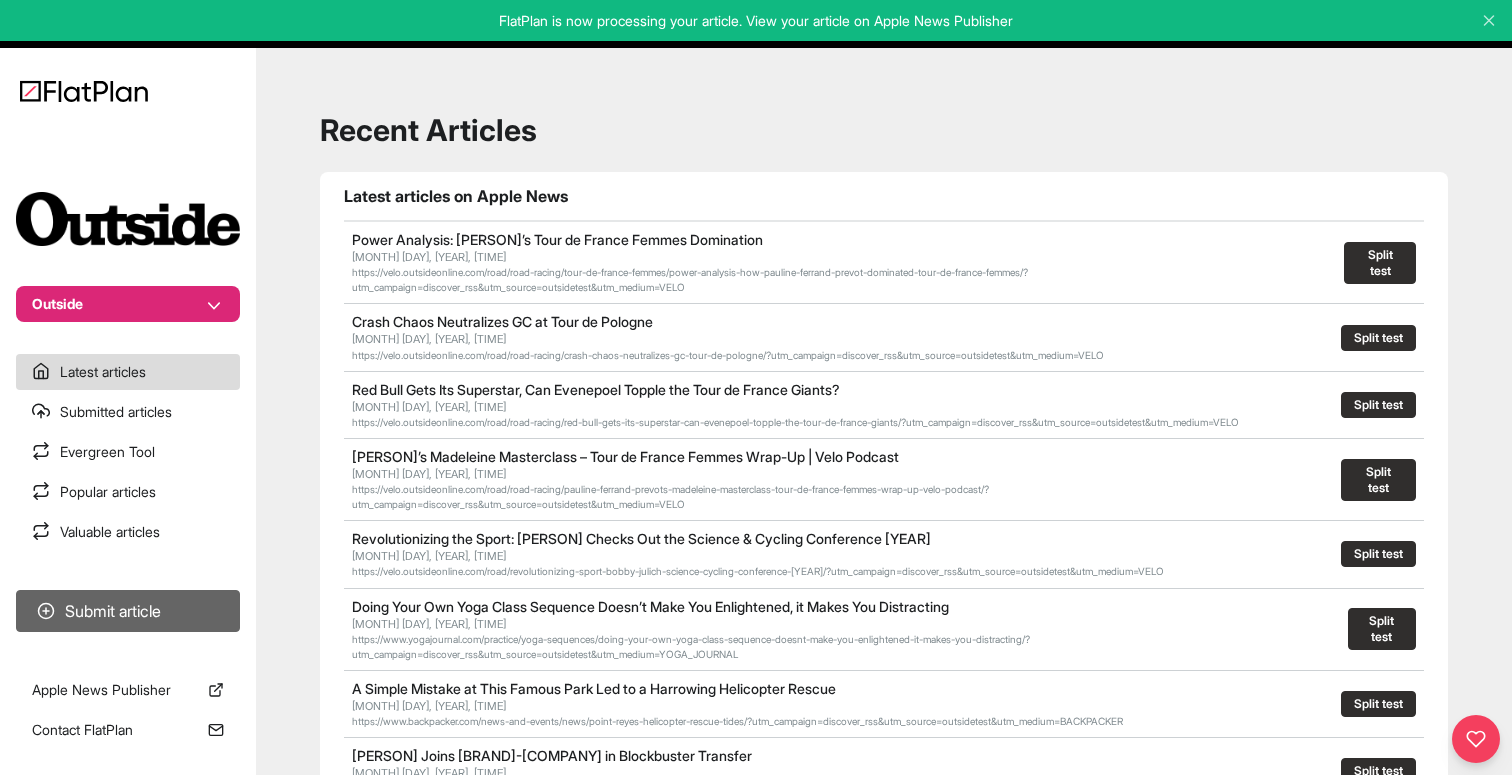 click on "Submit article" at bounding box center (128, 611) 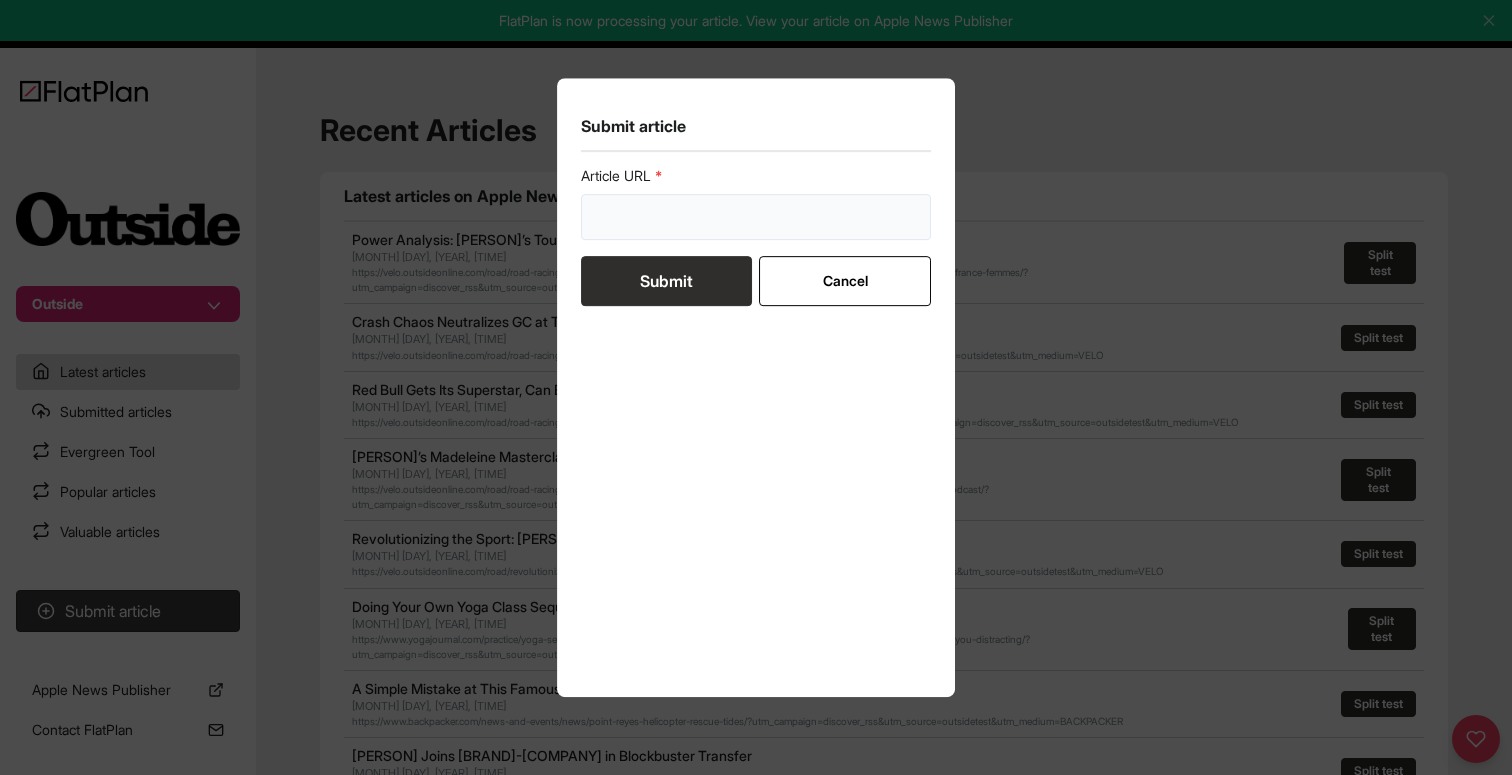 click at bounding box center [756, 217] 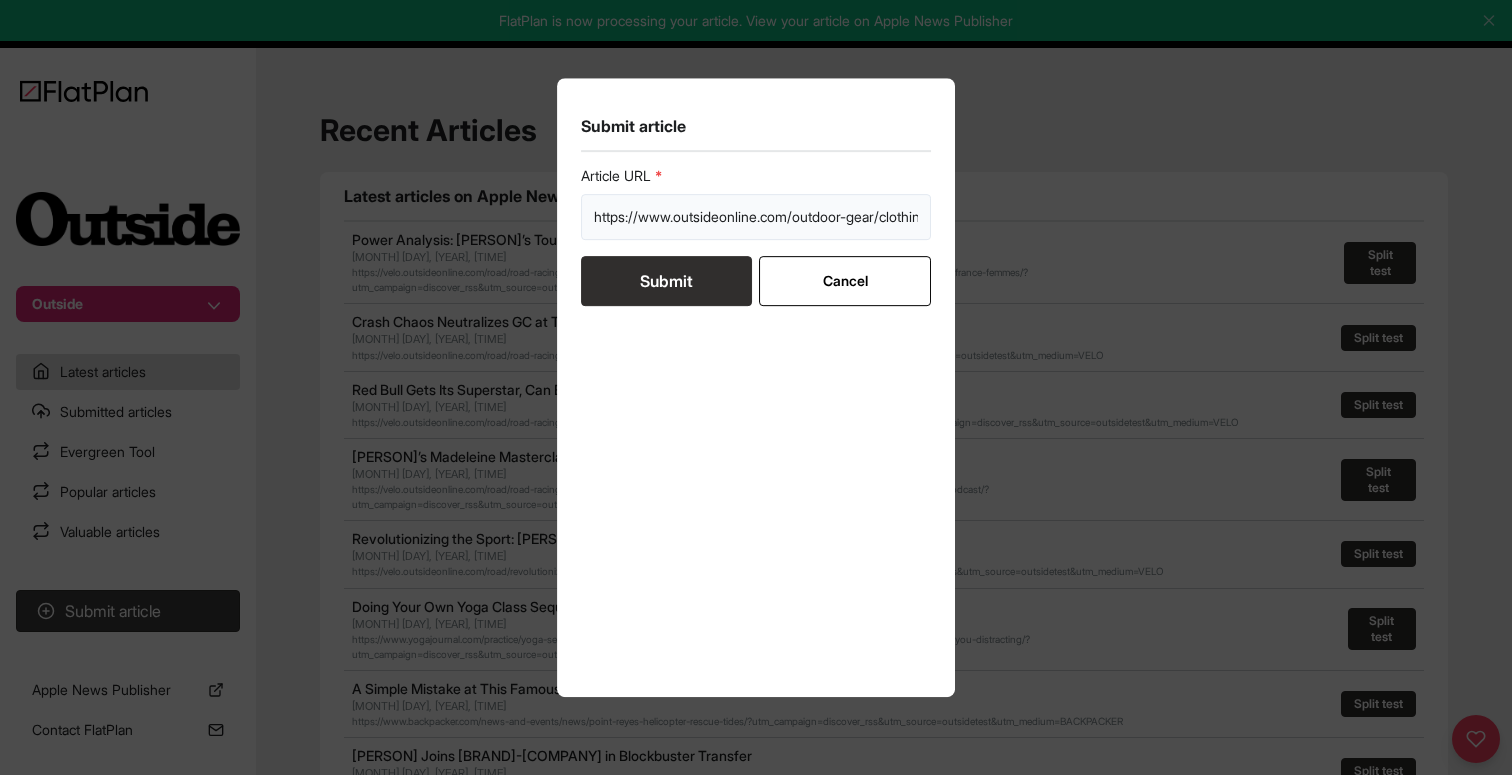 scroll, scrollTop: 0, scrollLeft: 248, axis: horizontal 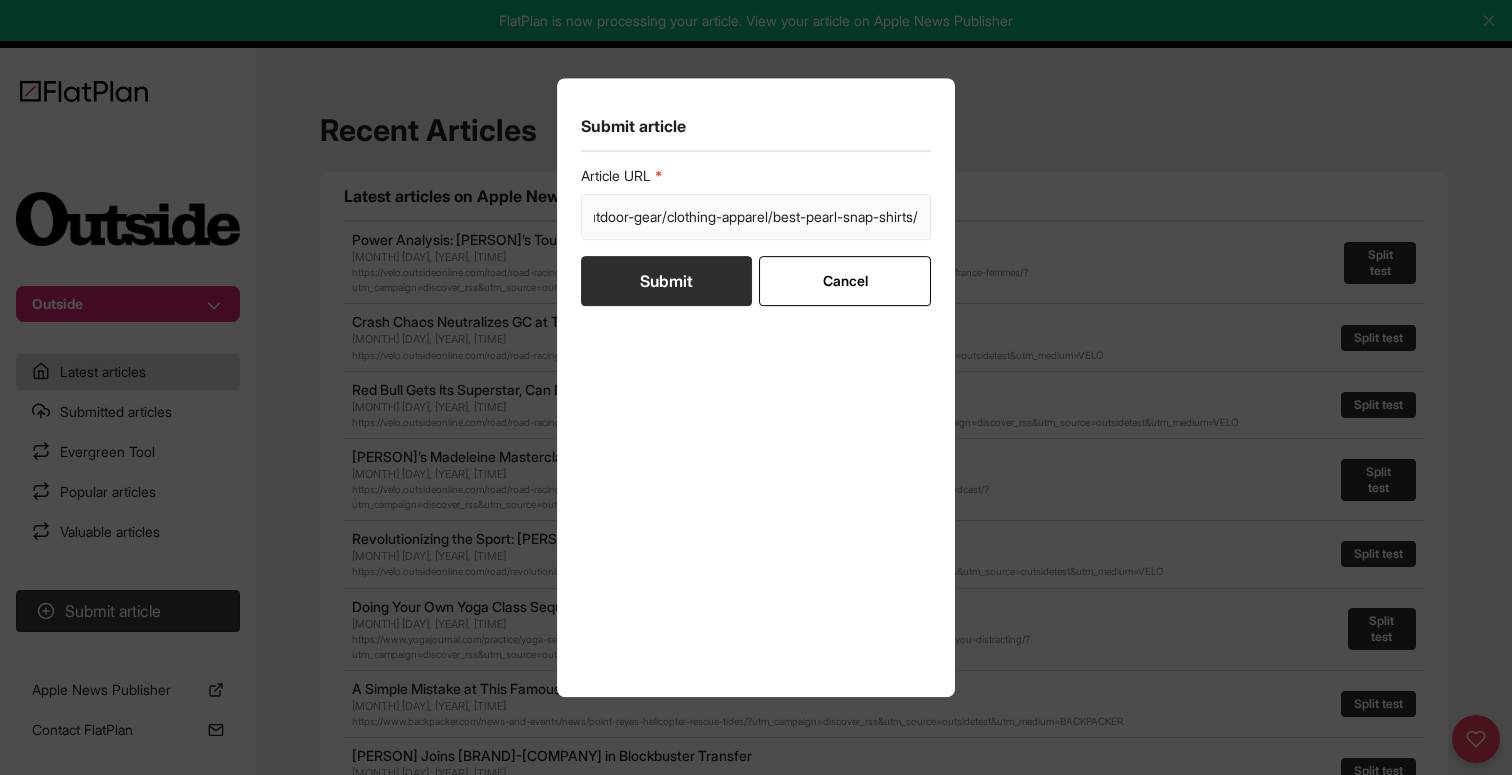 type on "https://www.outsideonline.com/outdoor-gear/clothing-apparel/best-pearl-snap-shirts/" 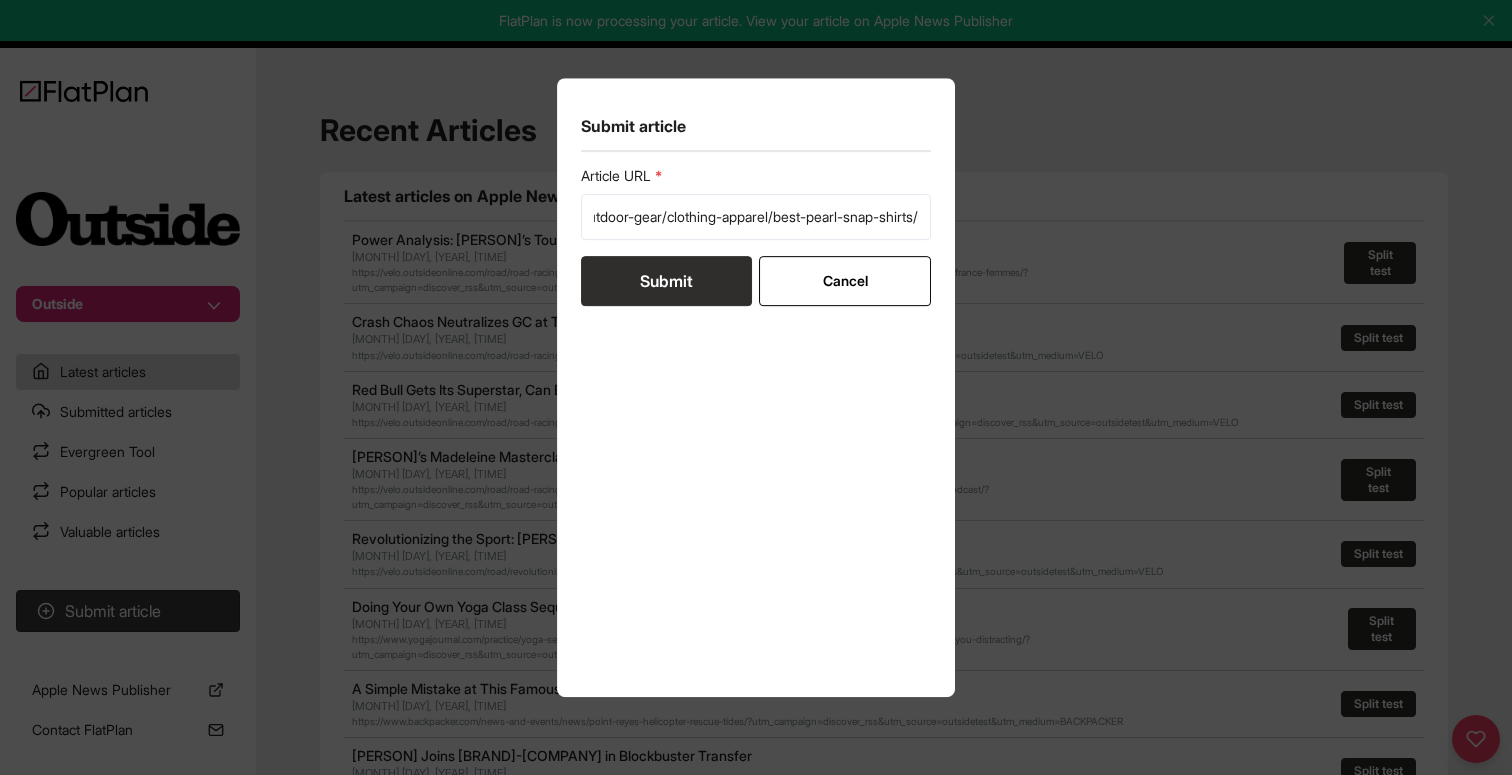 scroll, scrollTop: 0, scrollLeft: 0, axis: both 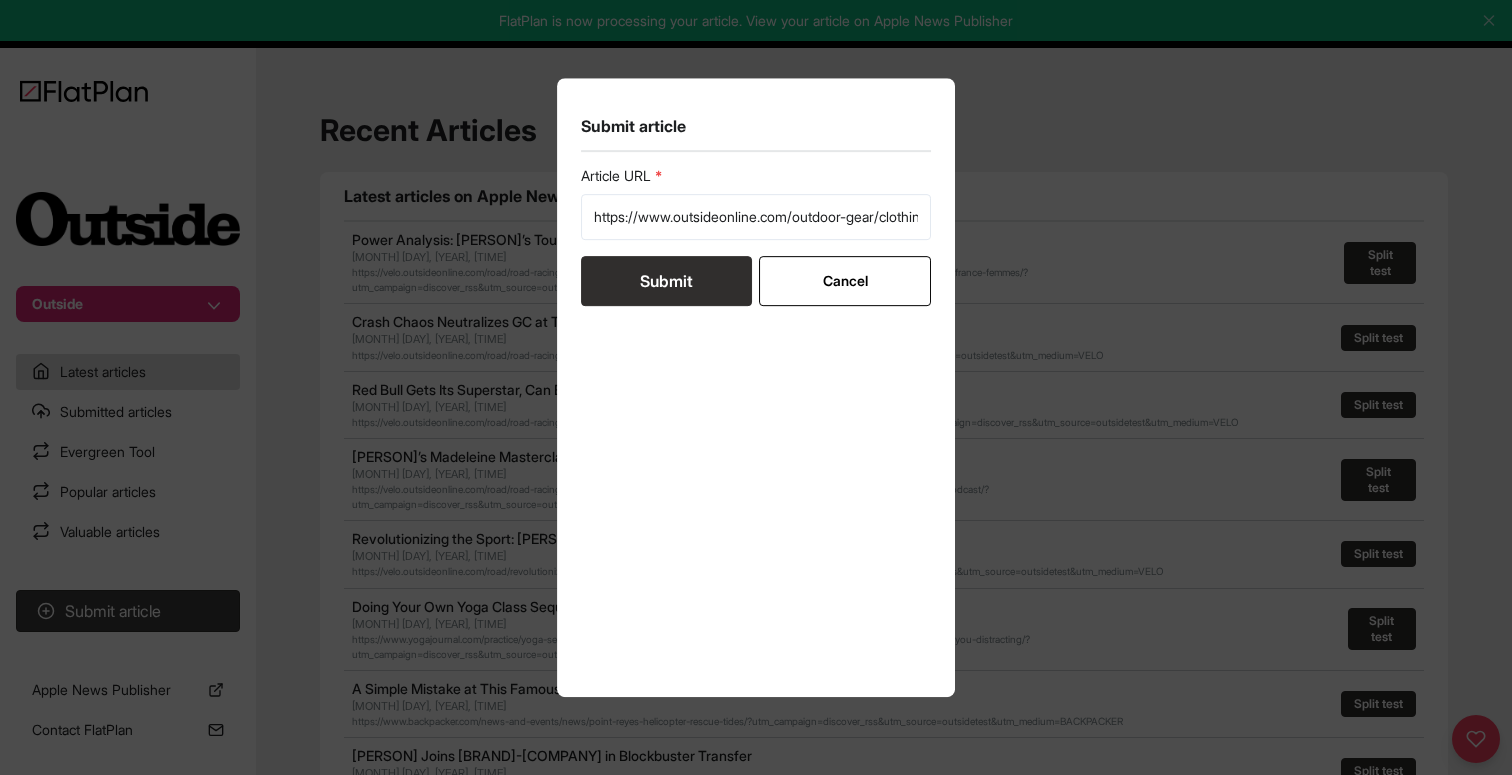 click on "Submit" at bounding box center (666, 281) 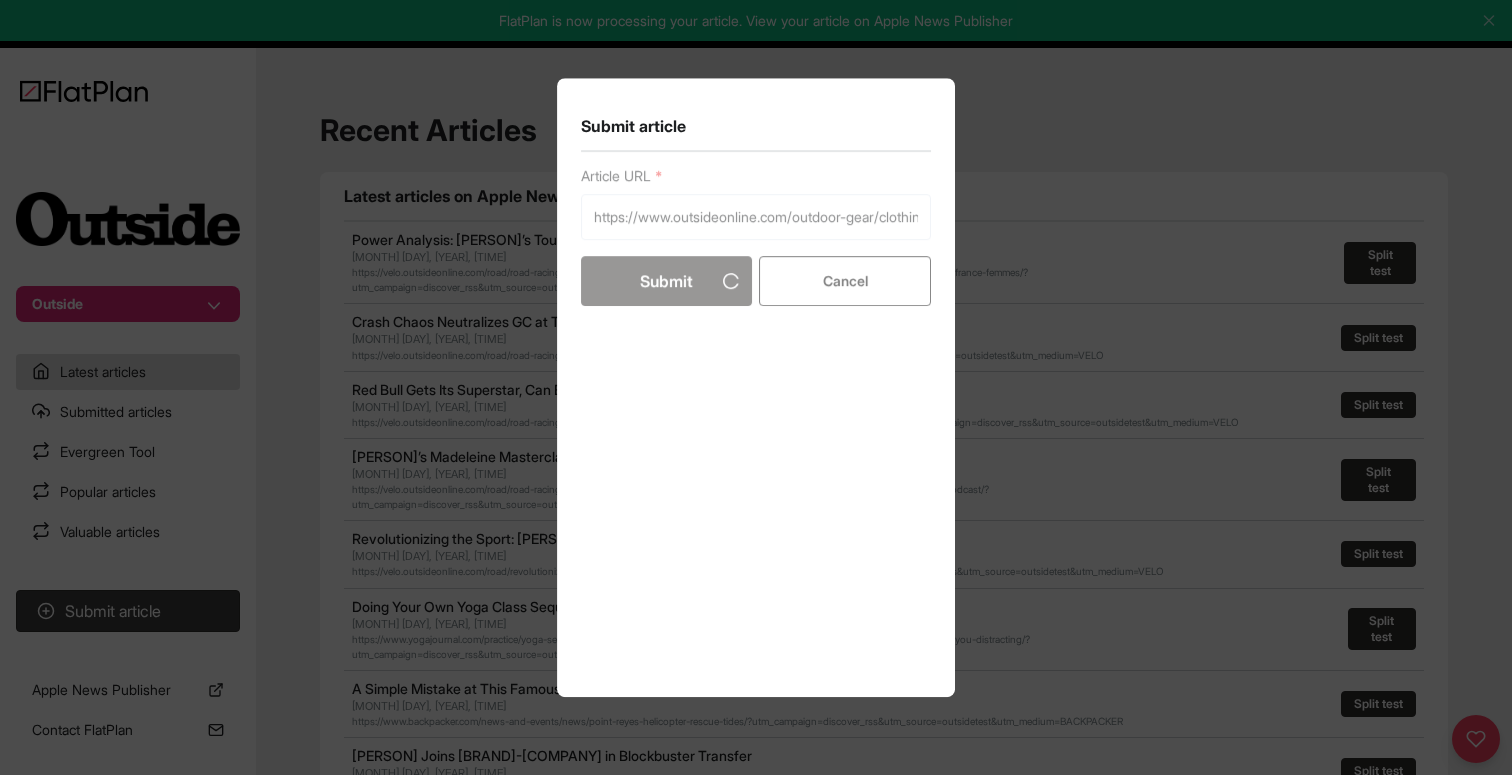 click on "Article URL https://www.outsideonline.com/outdoor-gear/clothing-apparel/best-pearl-snap-shirts/ Submit Cancel" at bounding box center [756, 420] 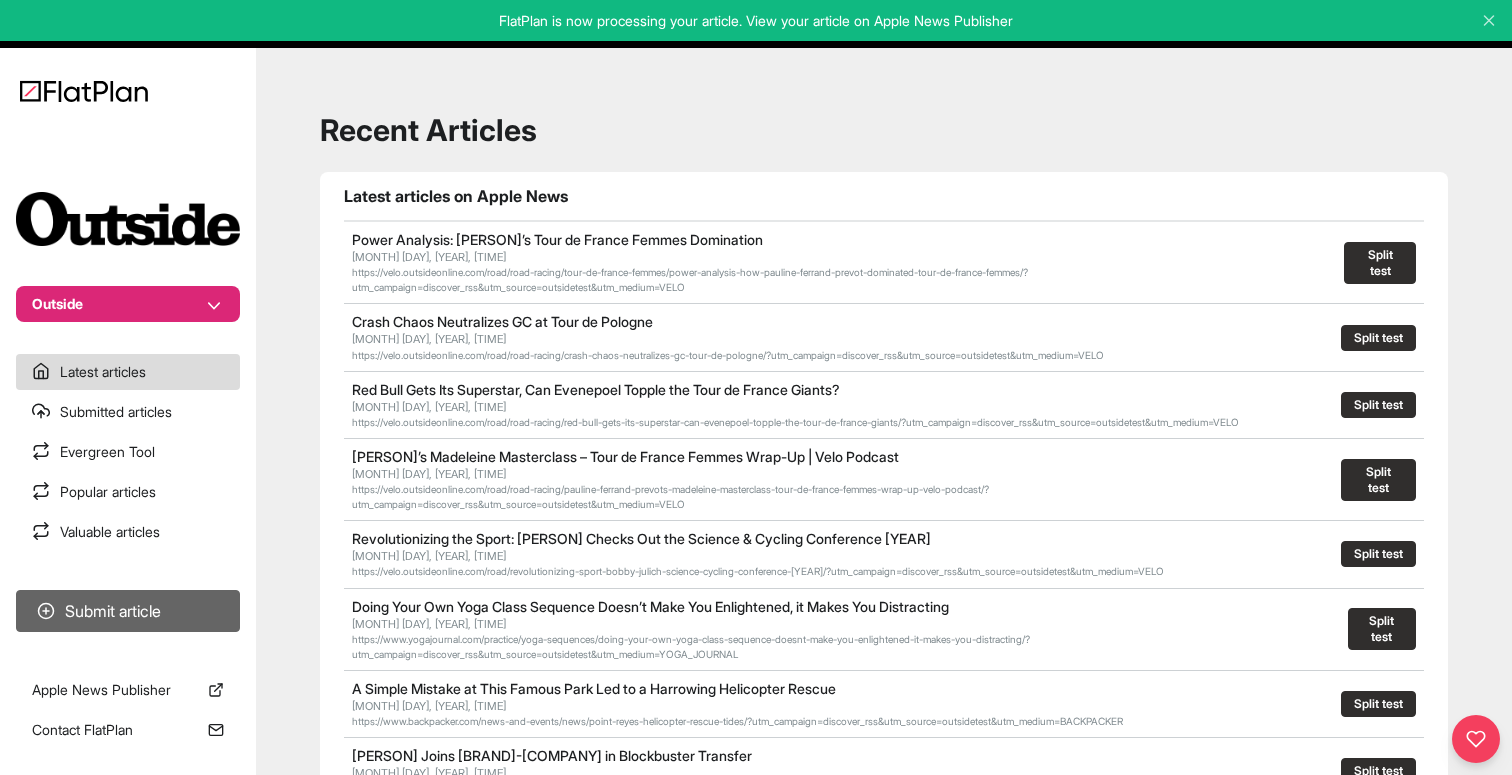 click on "Submit article" at bounding box center (128, 611) 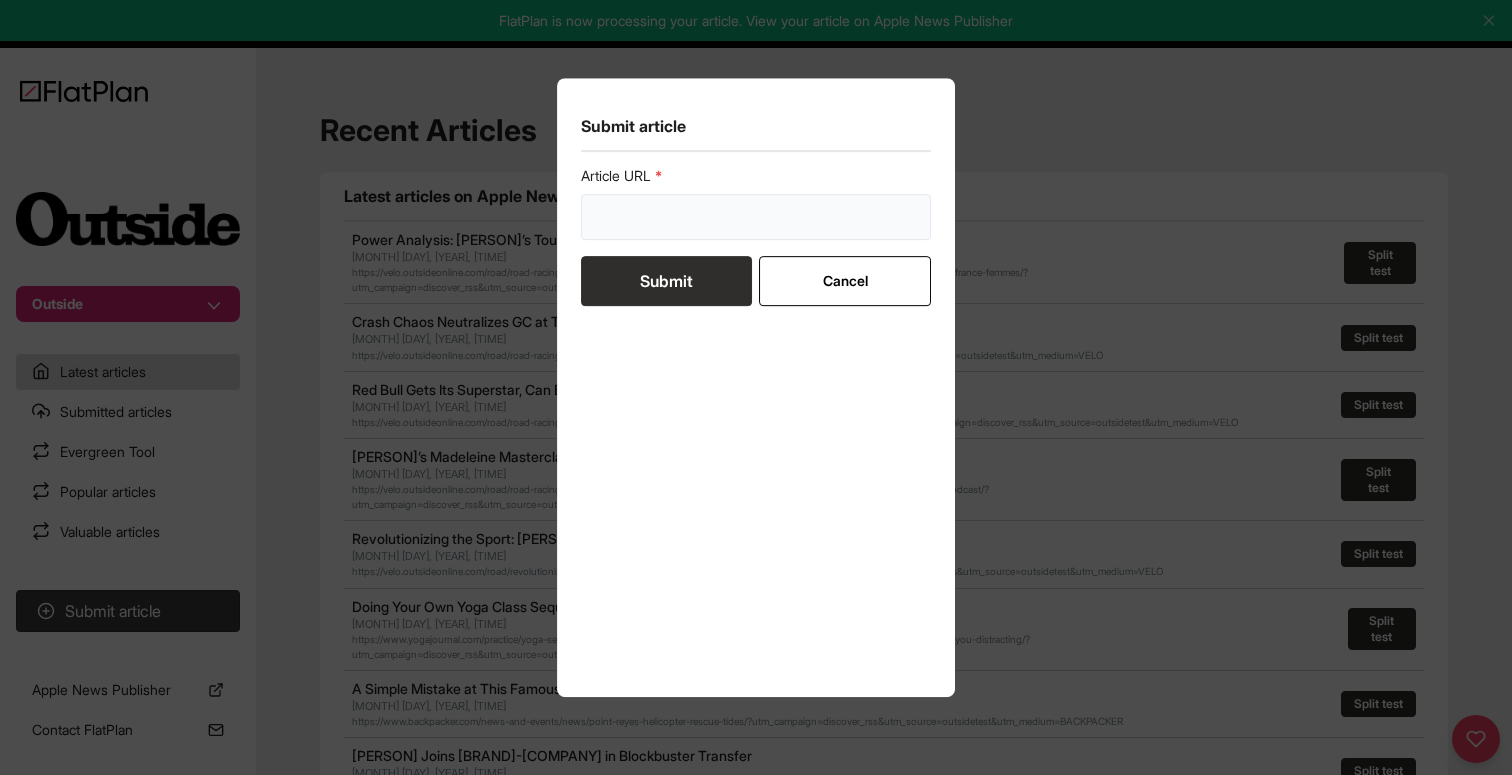 click at bounding box center (756, 217) 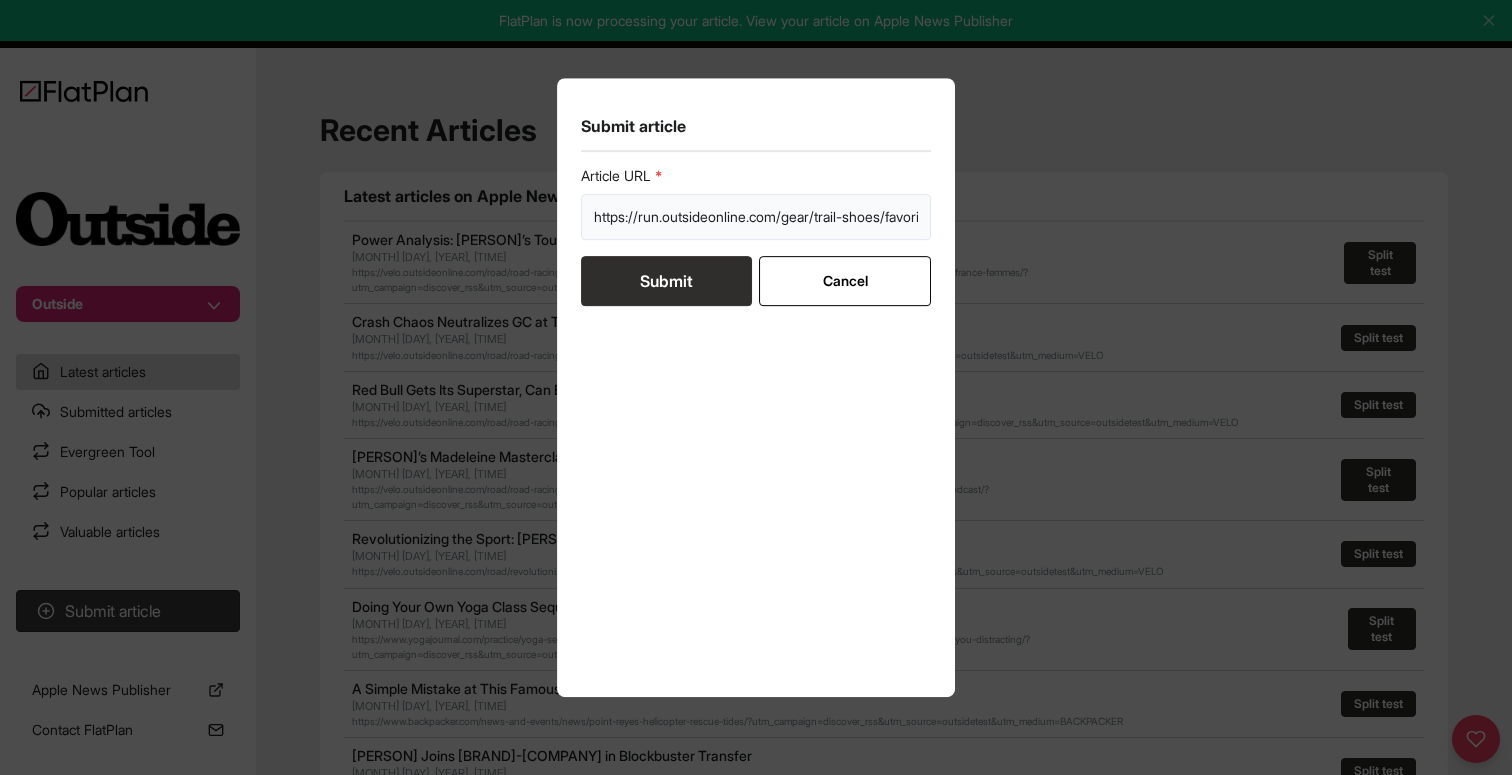 scroll, scrollTop: 0, scrollLeft: 181, axis: horizontal 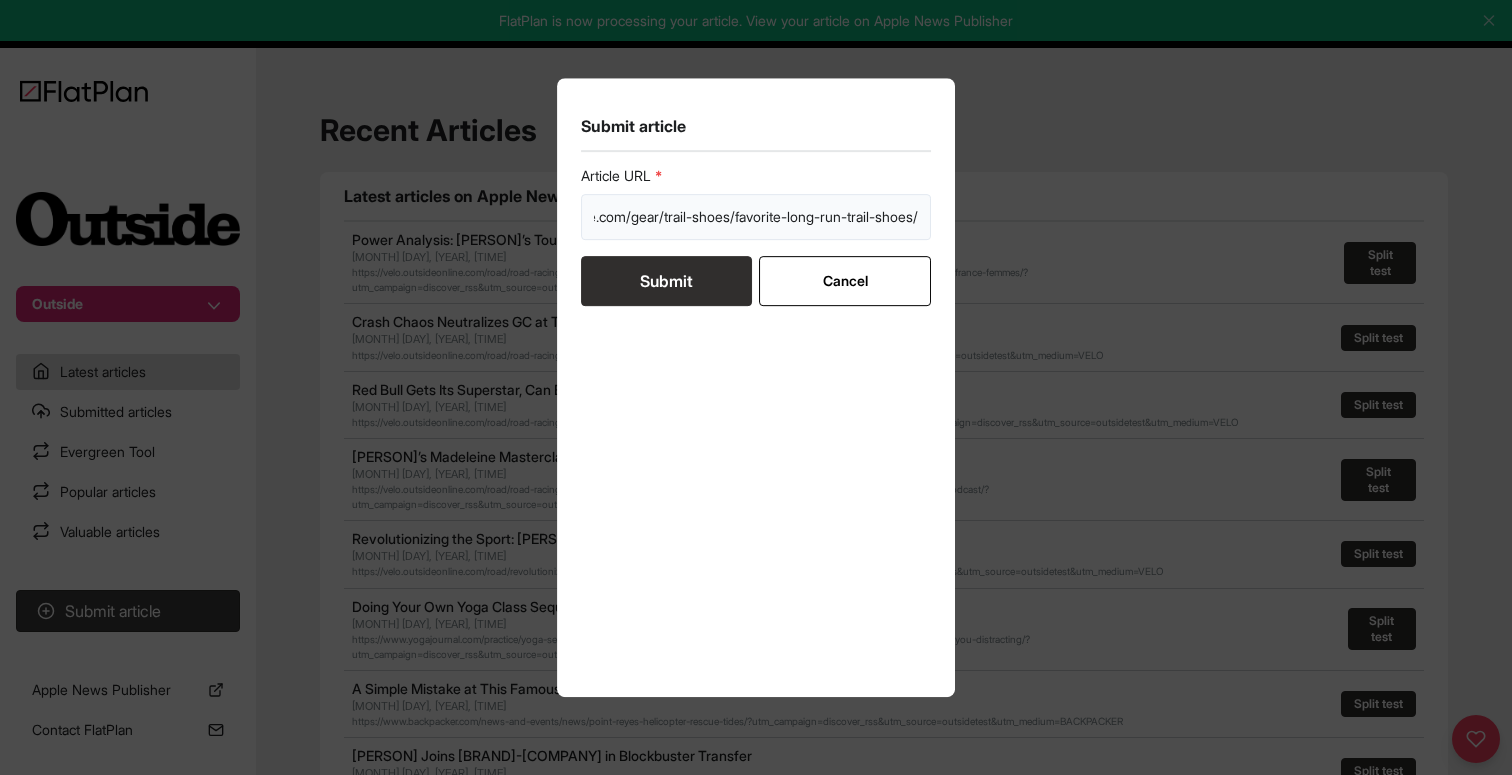 type on "https://run.outsideonline.com/gear/trail-shoes/favorite-long-run-trail-shoes/" 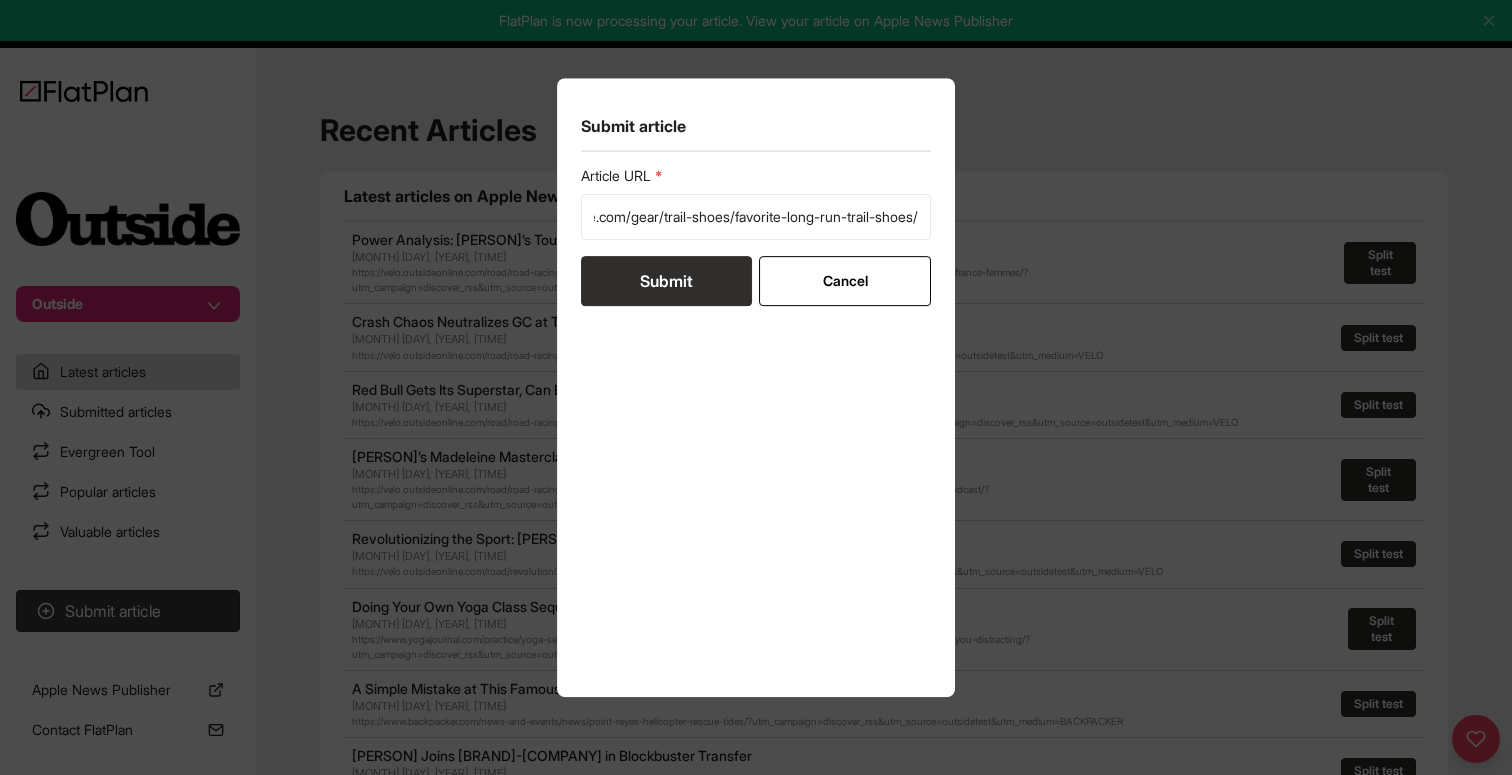 scroll, scrollTop: 0, scrollLeft: 0, axis: both 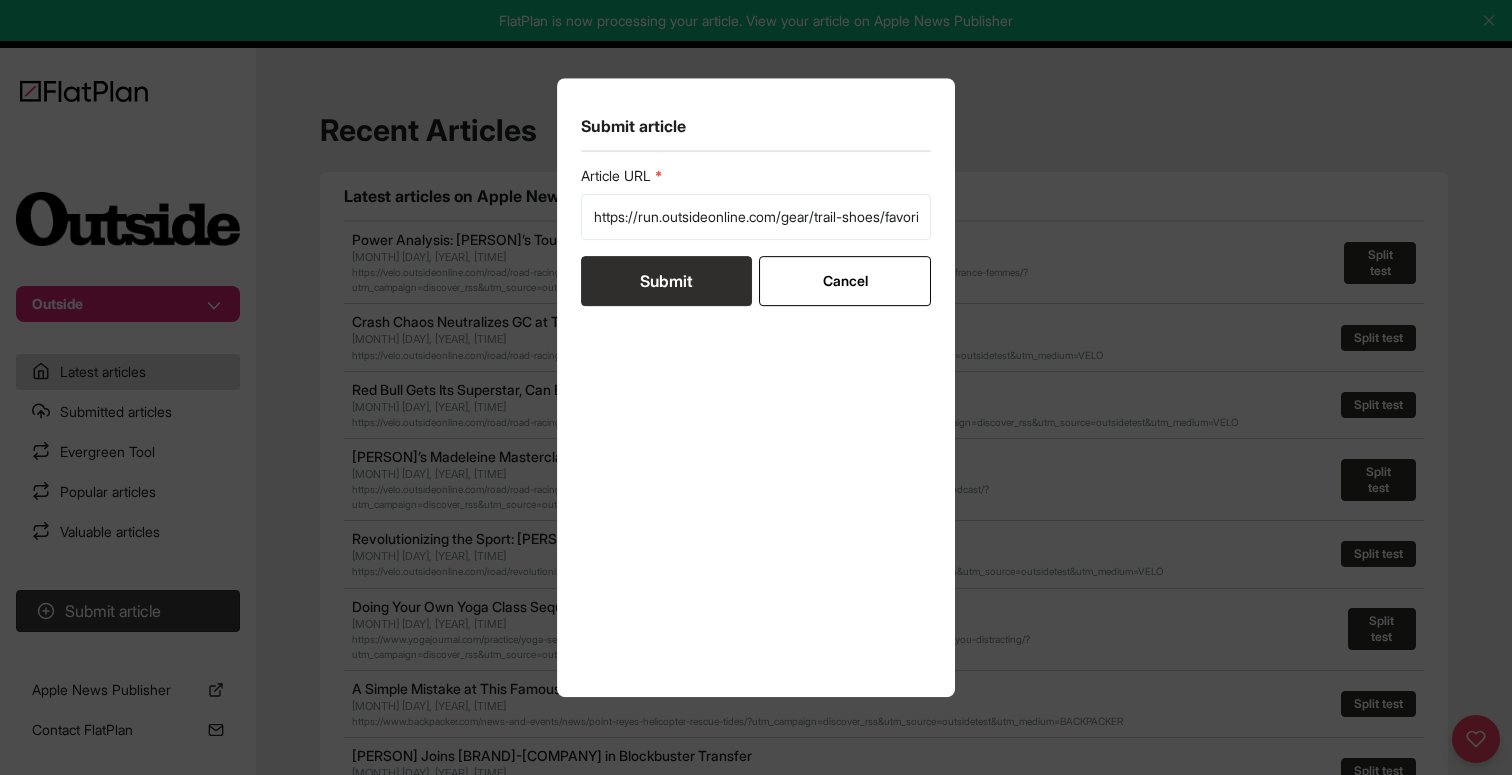 click on "Submit" at bounding box center (666, 281) 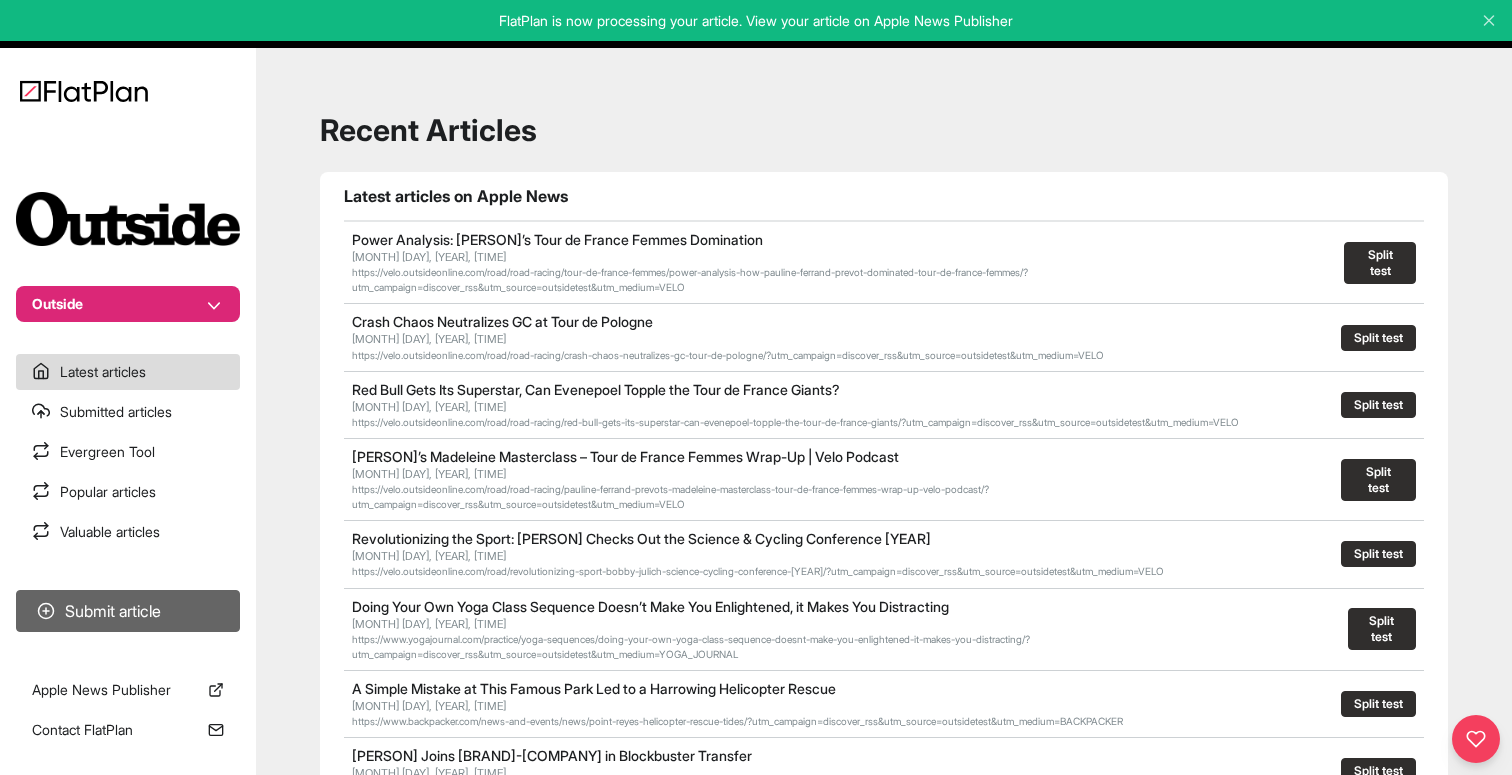 click on "Submit article" at bounding box center (128, 611) 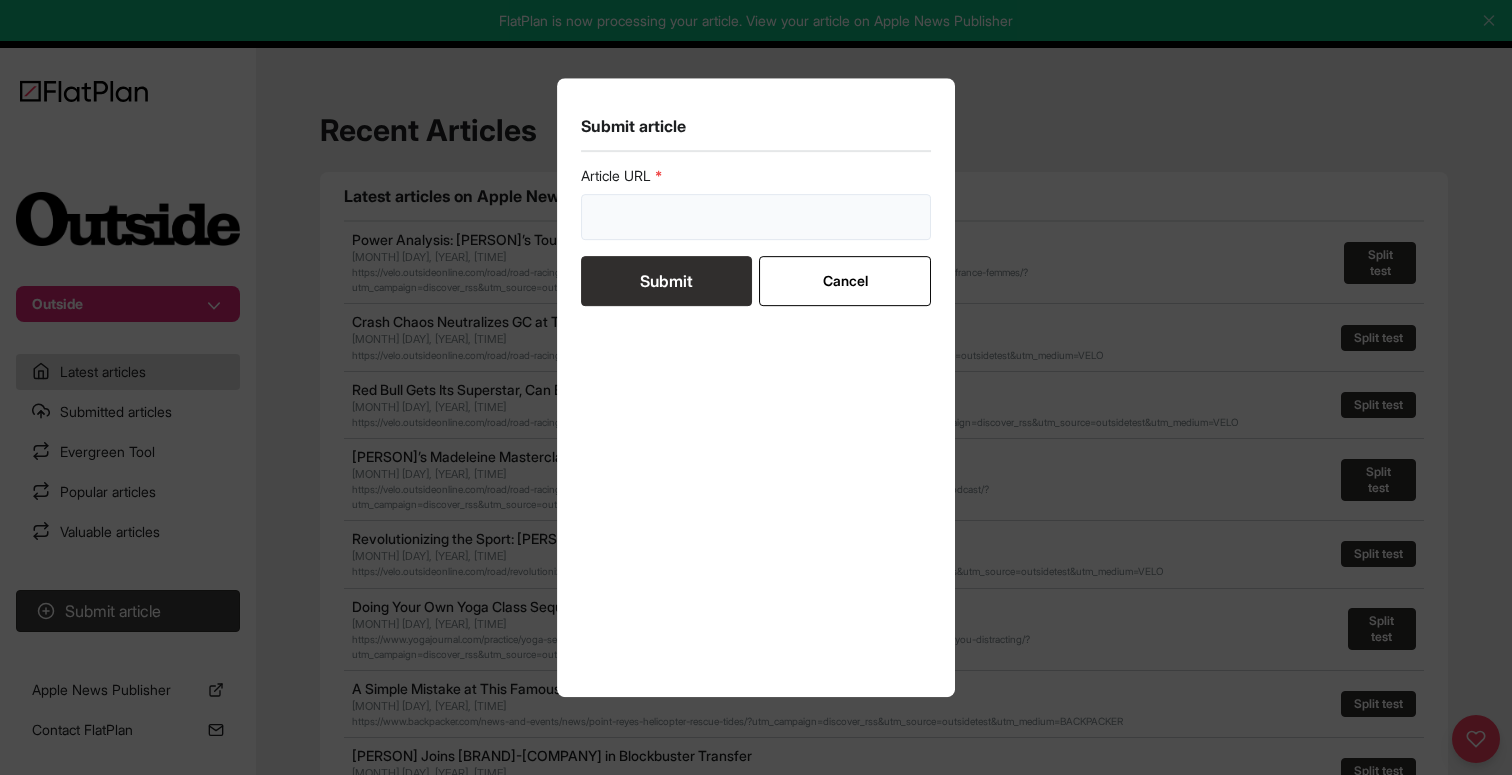 click at bounding box center (756, 217) 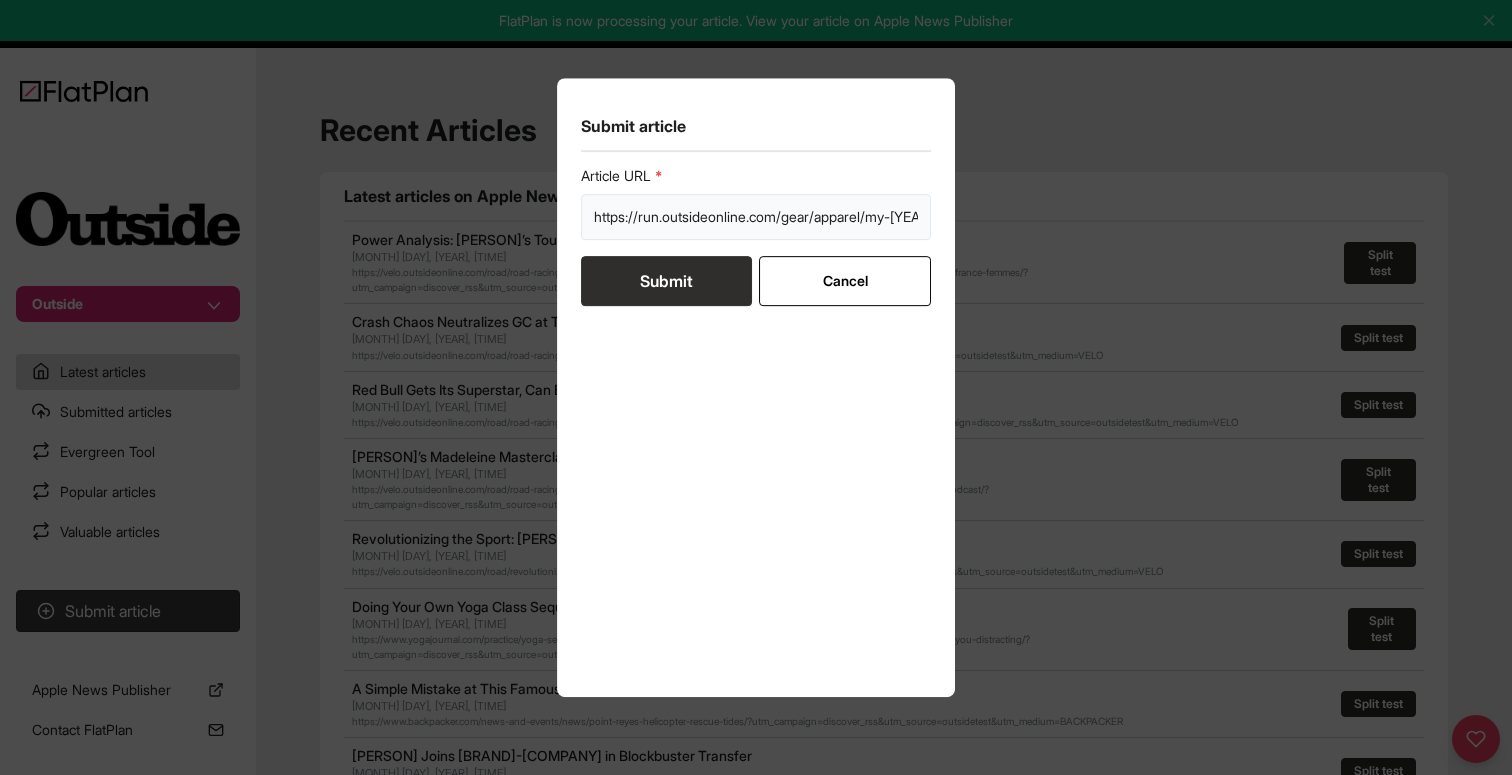 scroll, scrollTop: 0, scrollLeft: 387, axis: horizontal 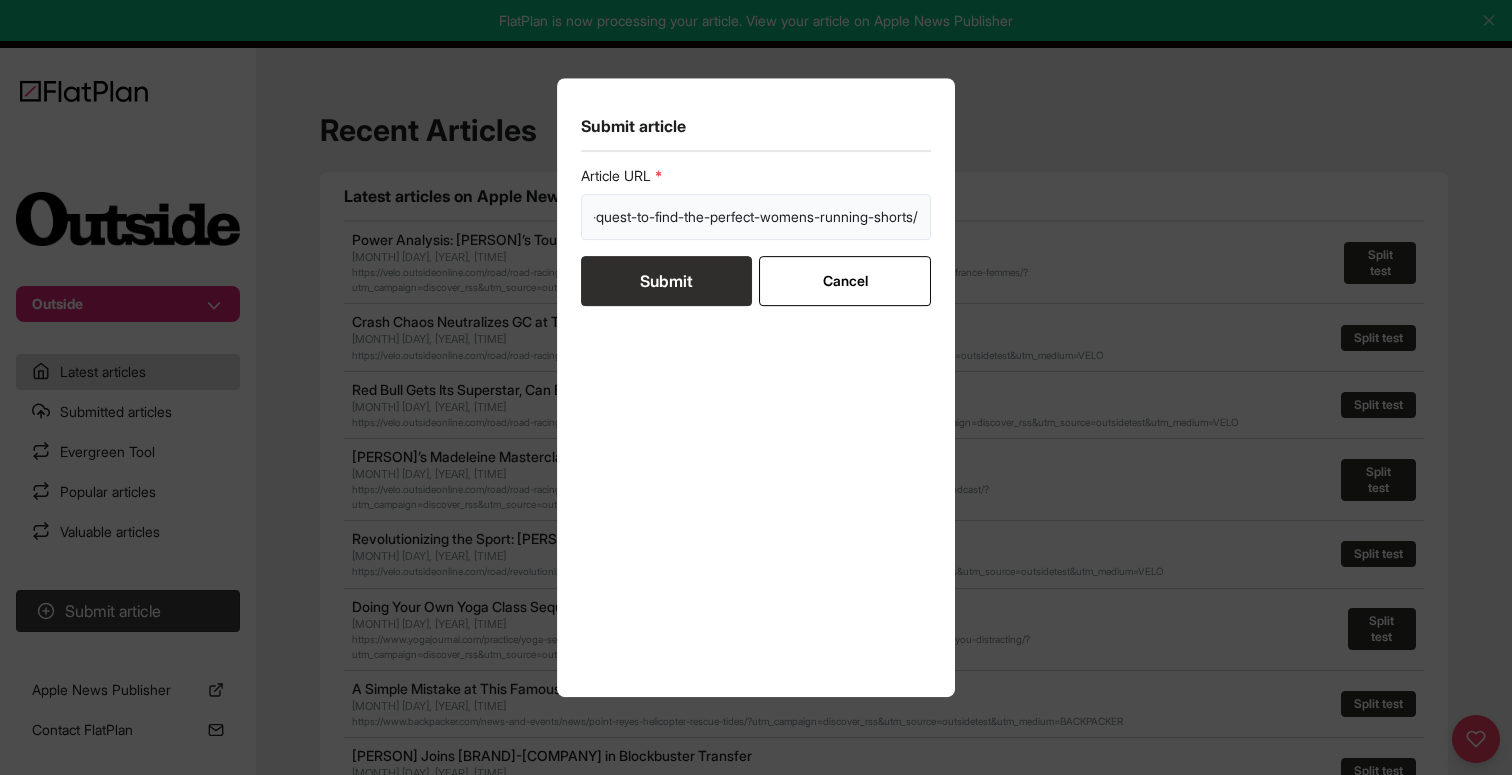 type on "https://run.outsideonline.com/gear/apparel/my-[YEAR]-year-quest-to-find-the-perfect-womens-running-shorts/" 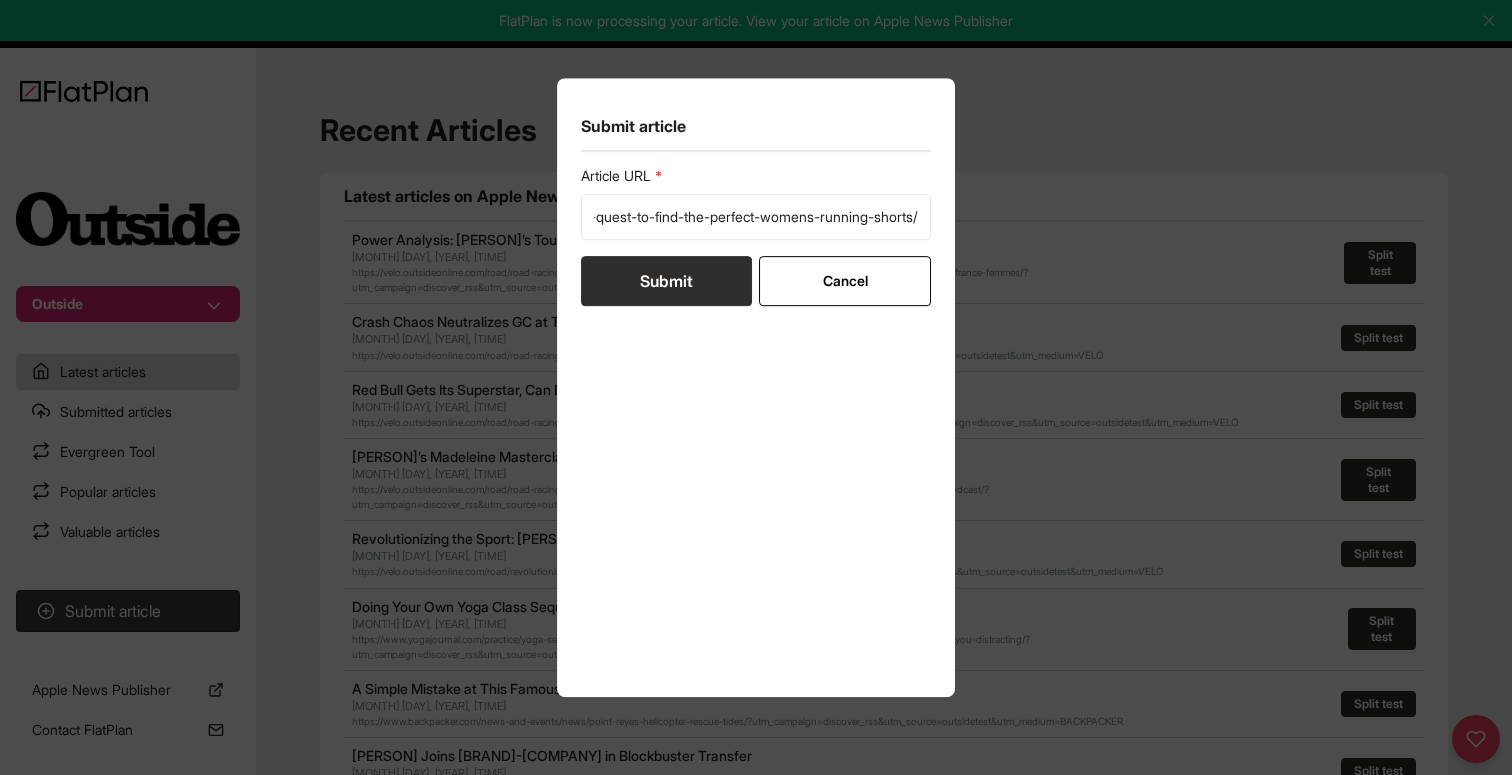 scroll, scrollTop: 0, scrollLeft: 0, axis: both 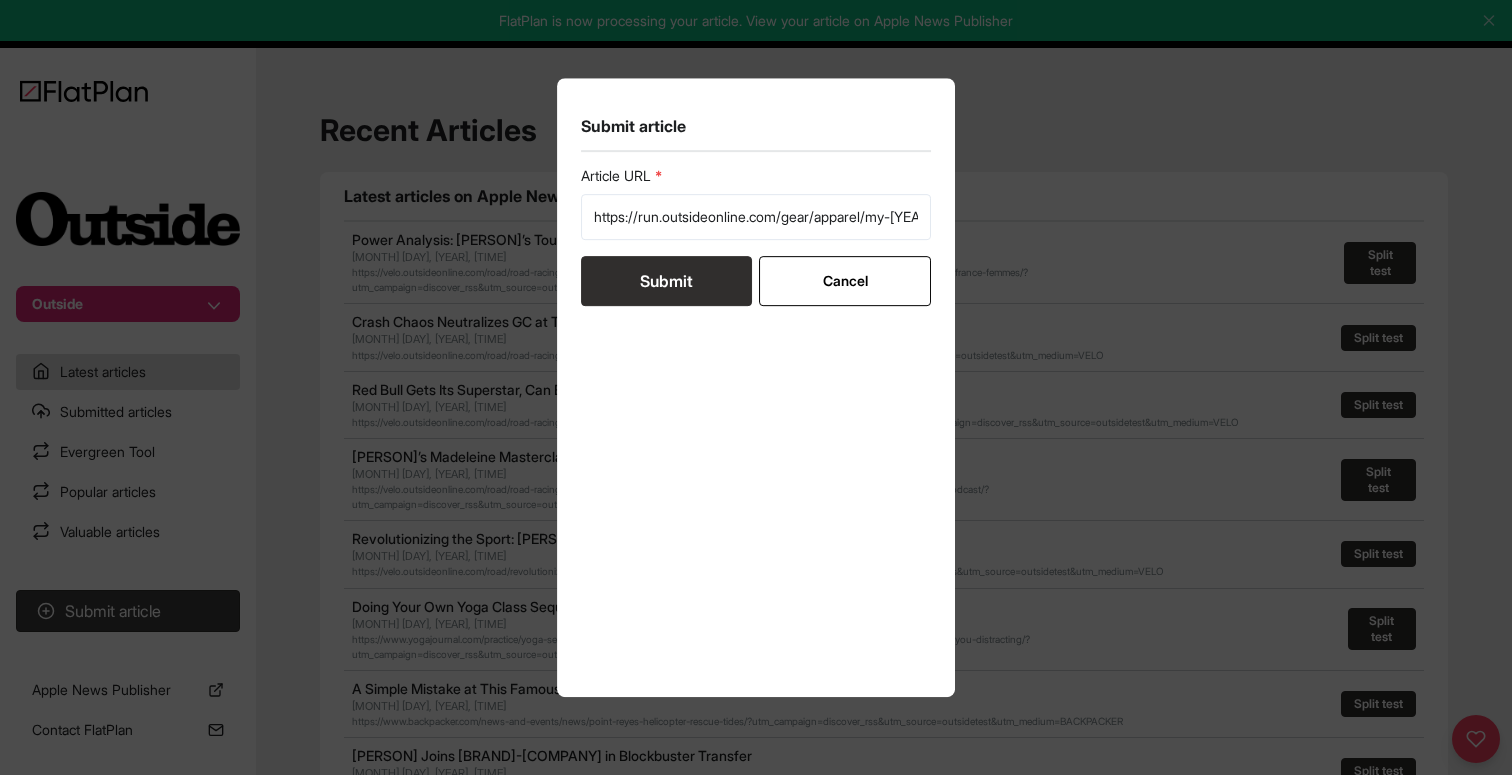 click on "Submit" at bounding box center [666, 281] 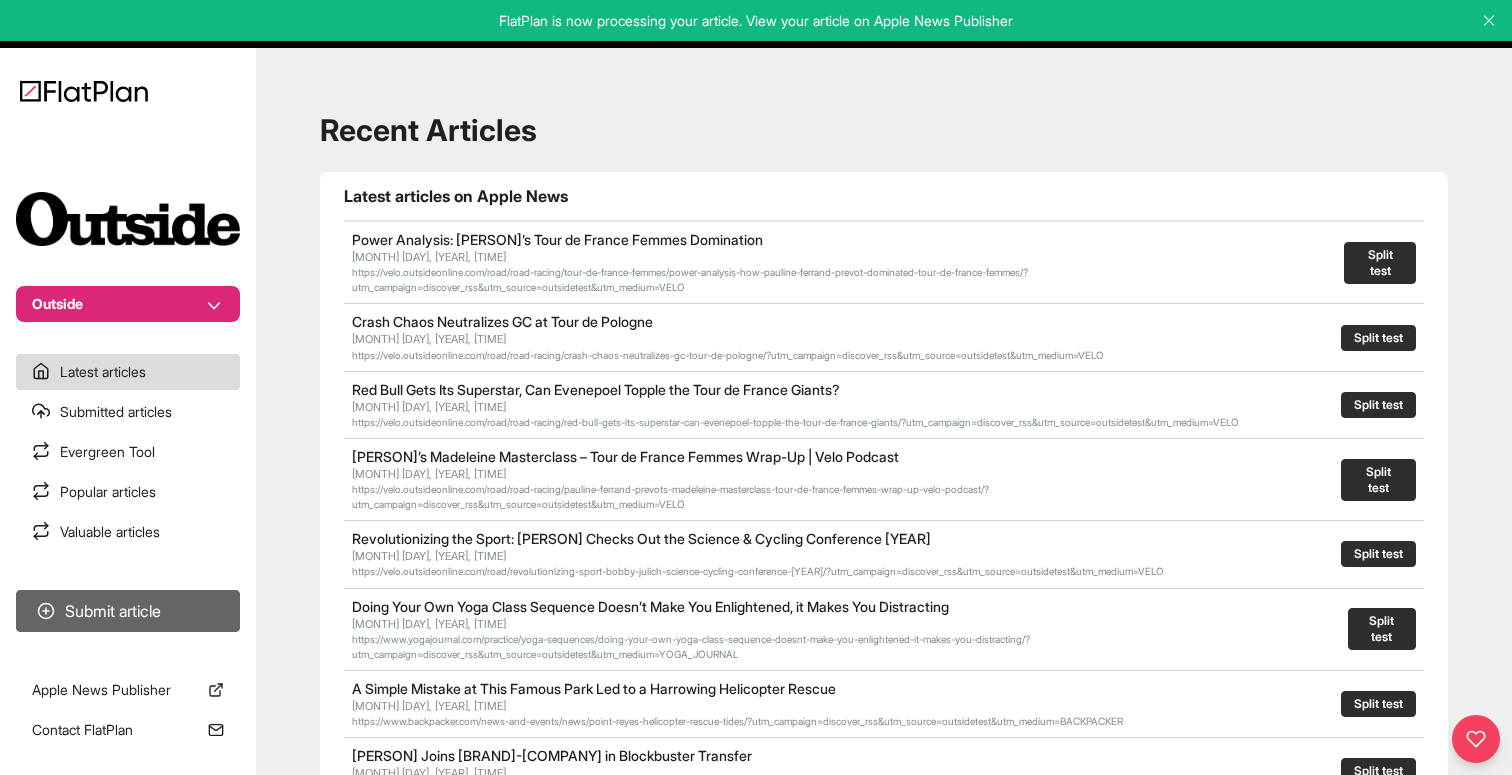 click on "Submit article" at bounding box center (128, 611) 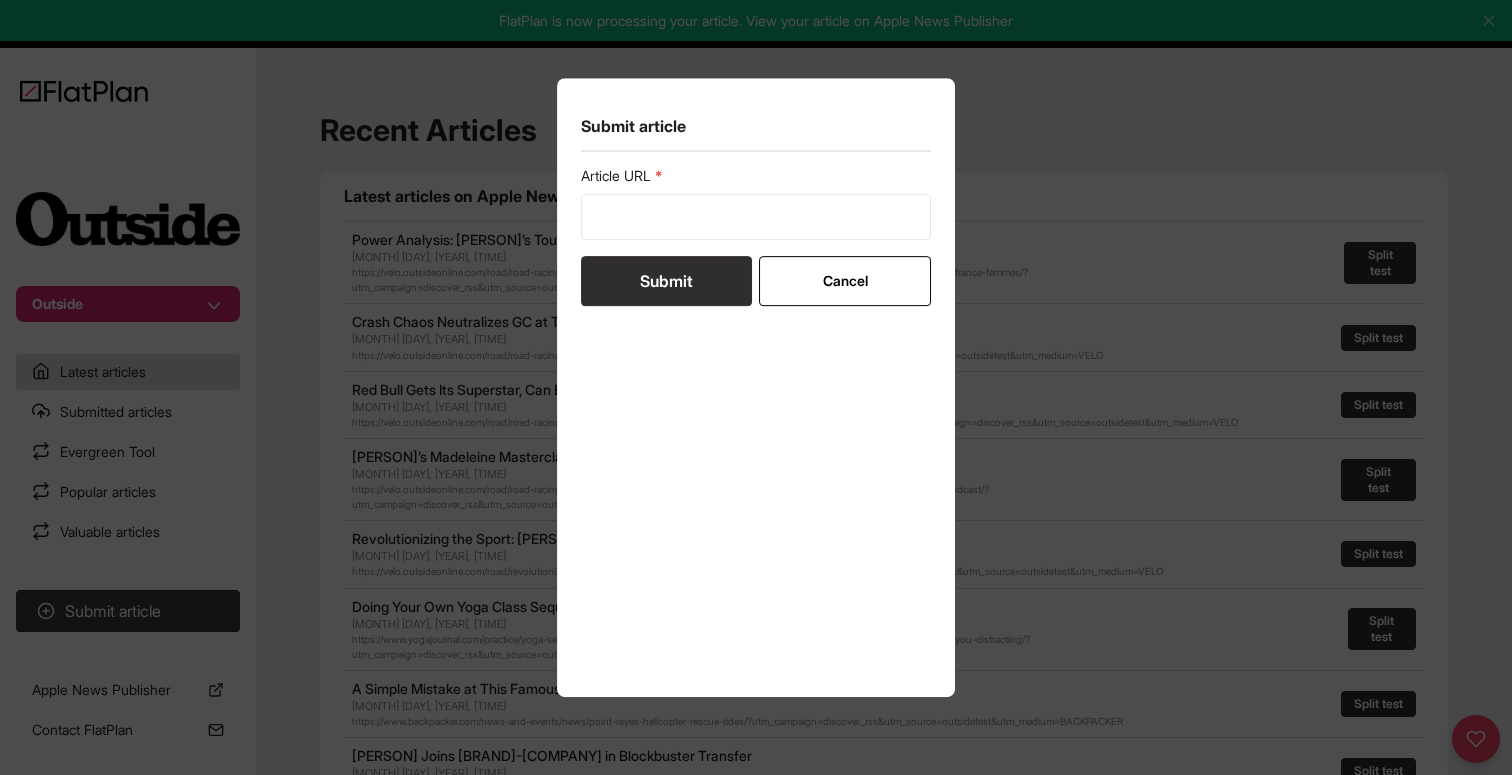 click on "Article URL" at bounding box center (756, 203) 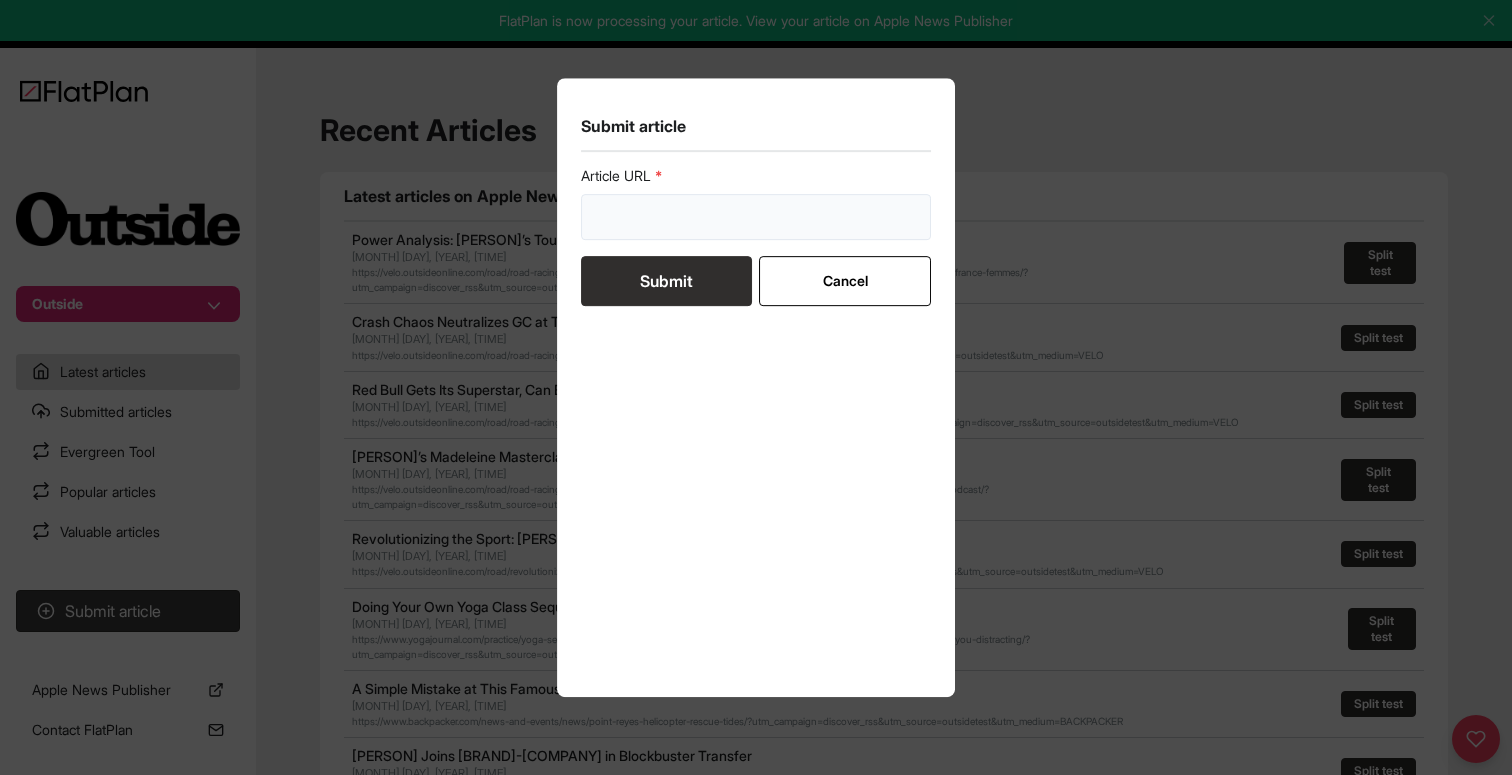 click at bounding box center [756, 217] 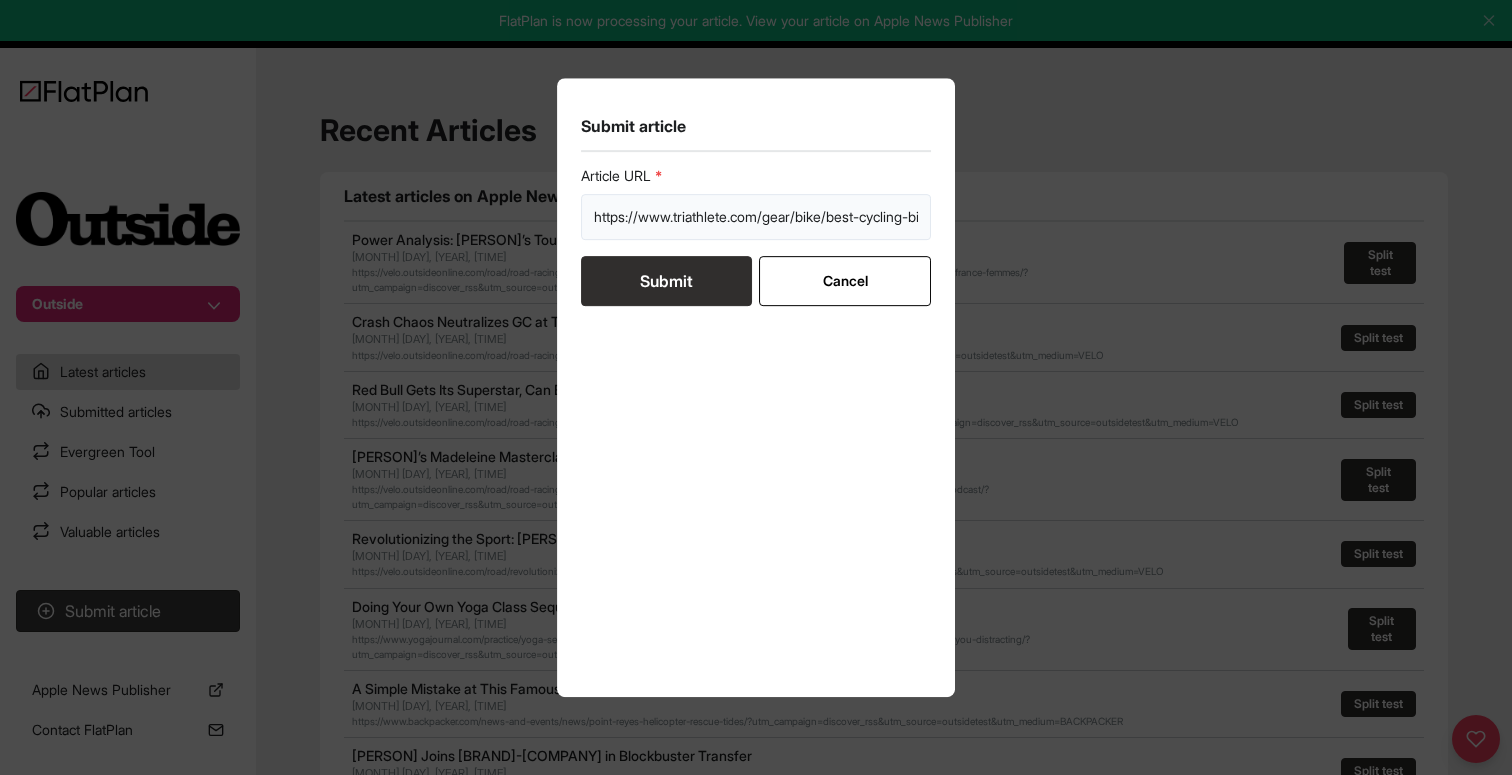 scroll, scrollTop: 0, scrollLeft: 45, axis: horizontal 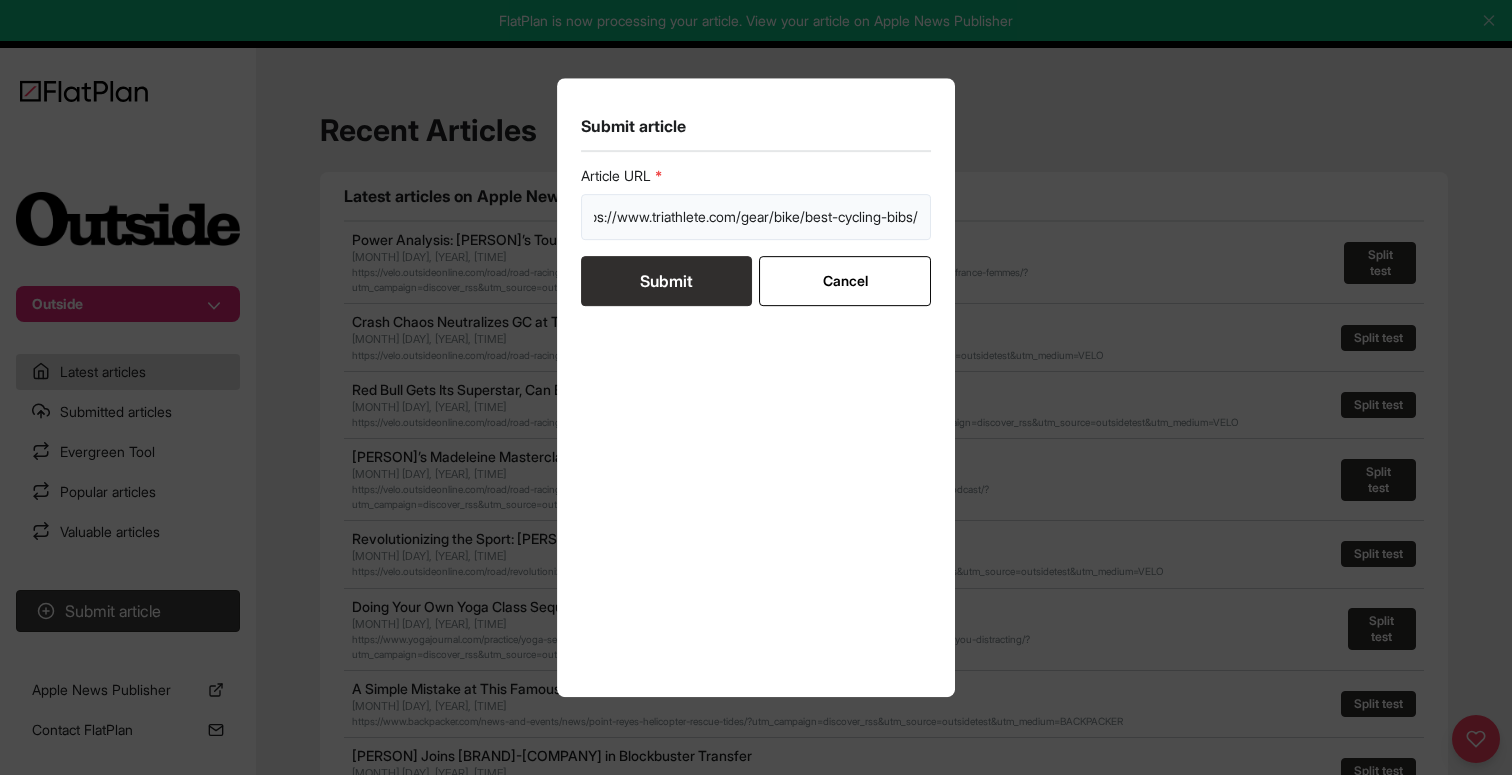 type on "https://www.triathlete.com/gear/bike/best-cycling-bibs/" 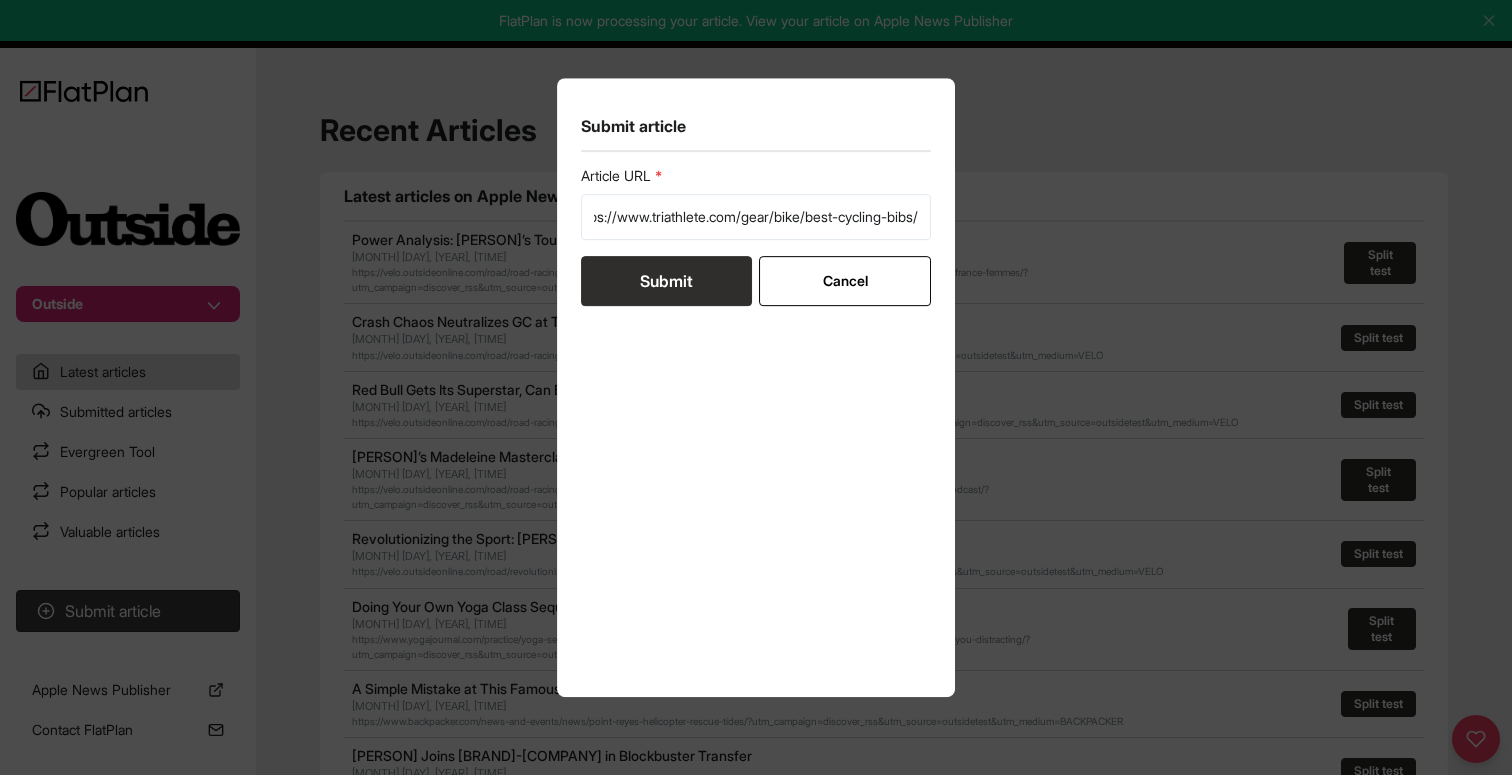 scroll, scrollTop: 0, scrollLeft: 0, axis: both 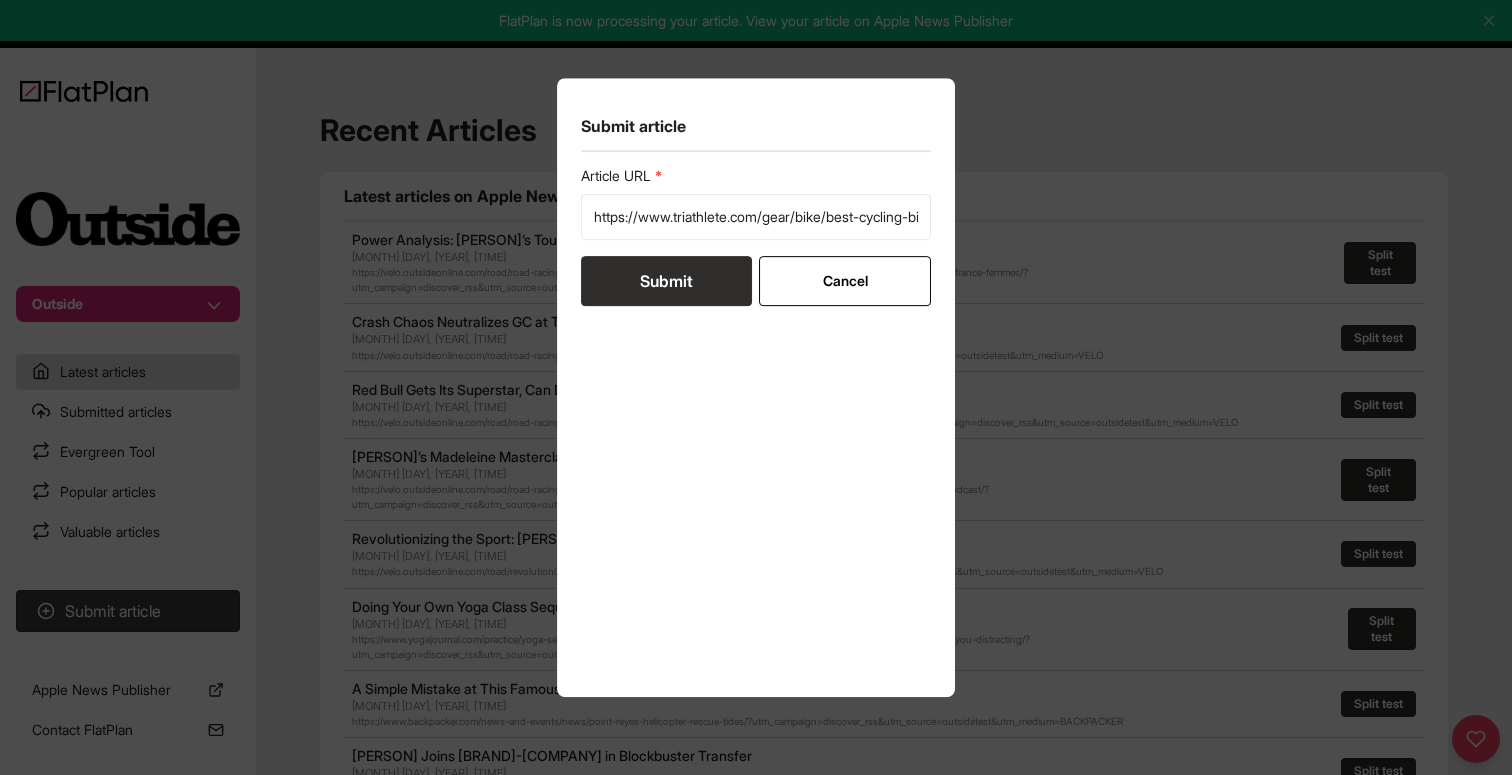 click on "Submit" at bounding box center [666, 281] 